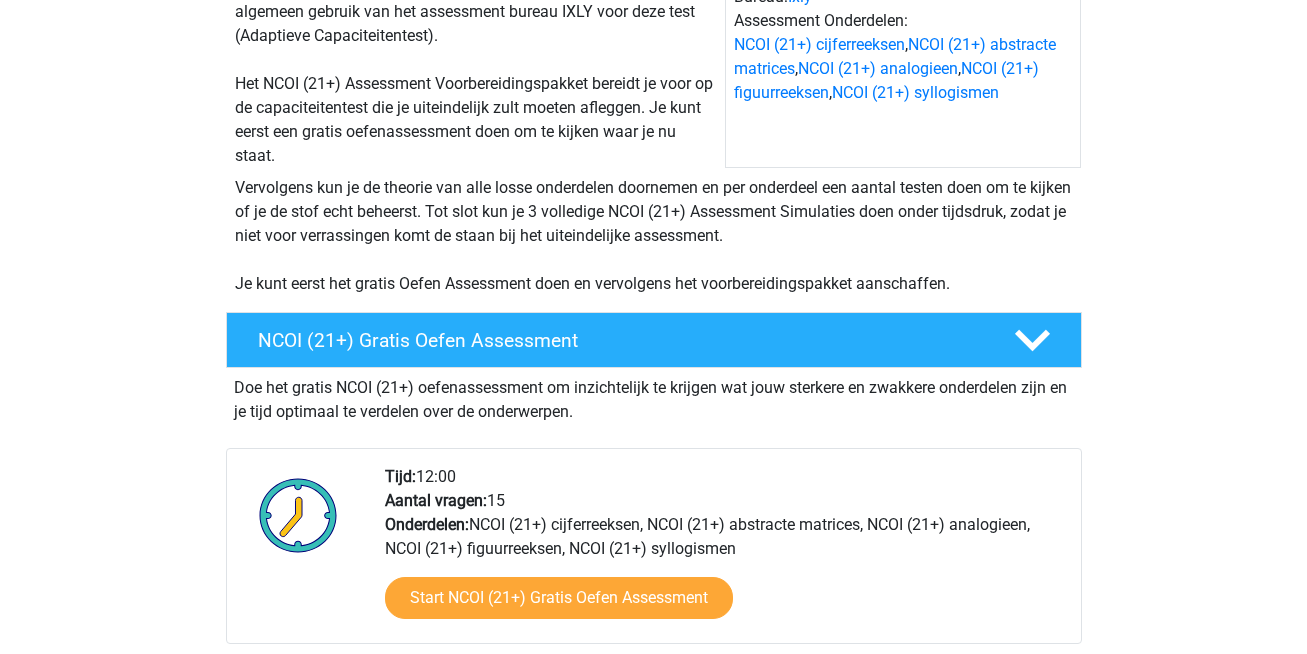 scroll, scrollTop: 480, scrollLeft: 0, axis: vertical 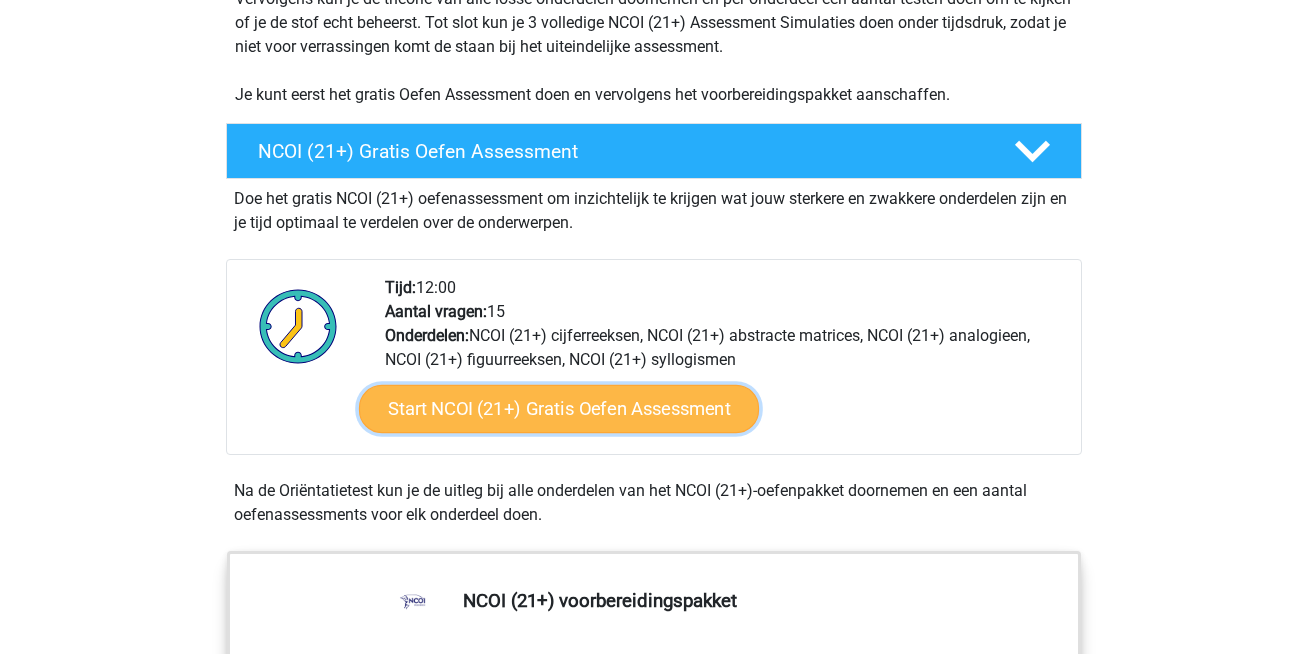 click on "Start NCOI (21+) Gratis Oefen Assessment" at bounding box center (558, 409) 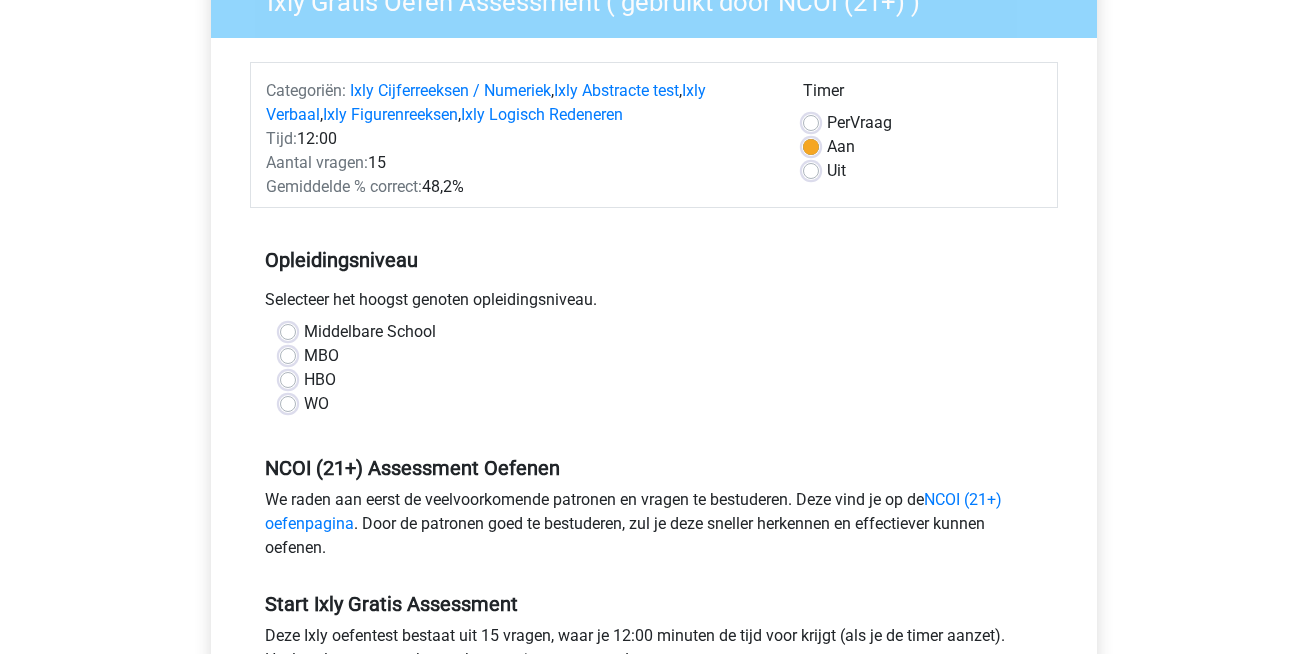 scroll, scrollTop: 200, scrollLeft: 0, axis: vertical 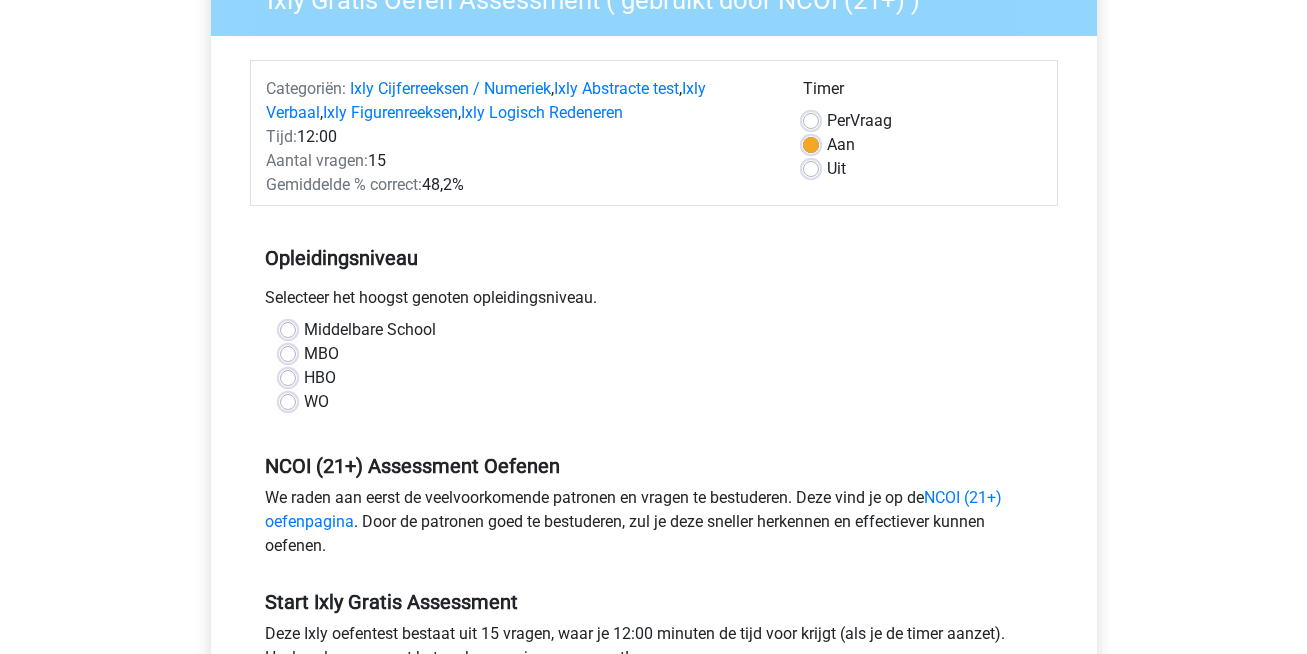 click on "MBO" at bounding box center (321, 354) 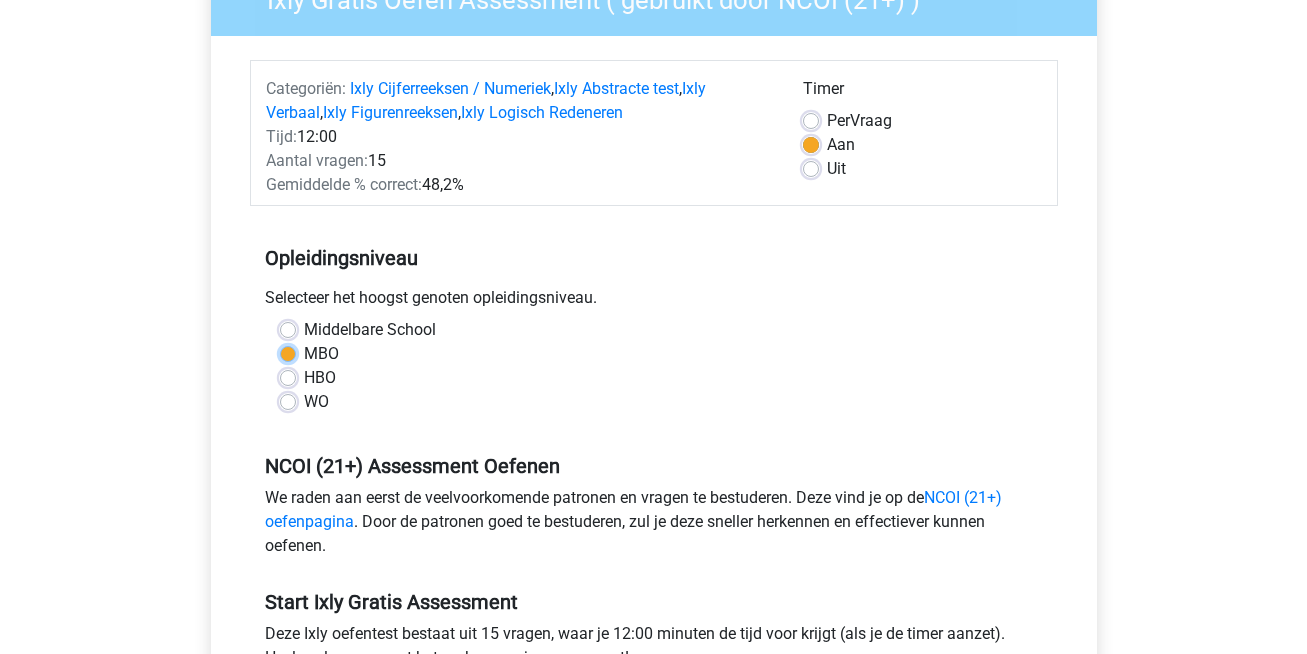 click on "MBO" at bounding box center [288, 352] 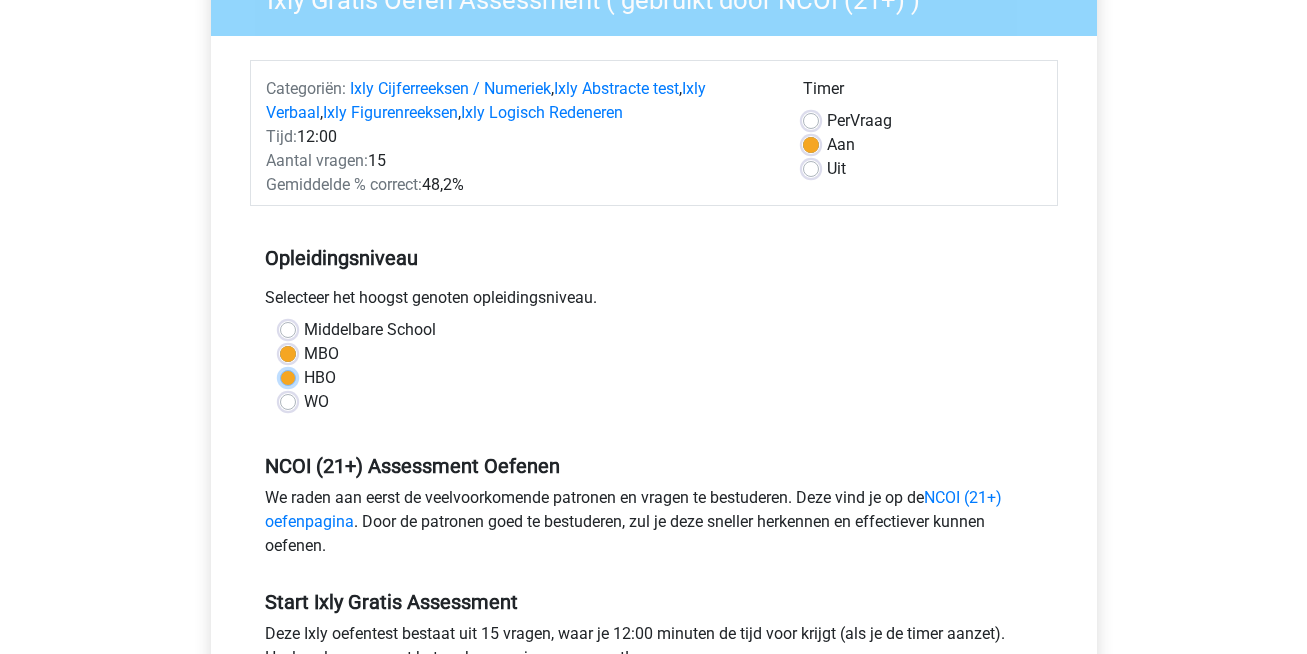 click on "HBO" at bounding box center (288, 376) 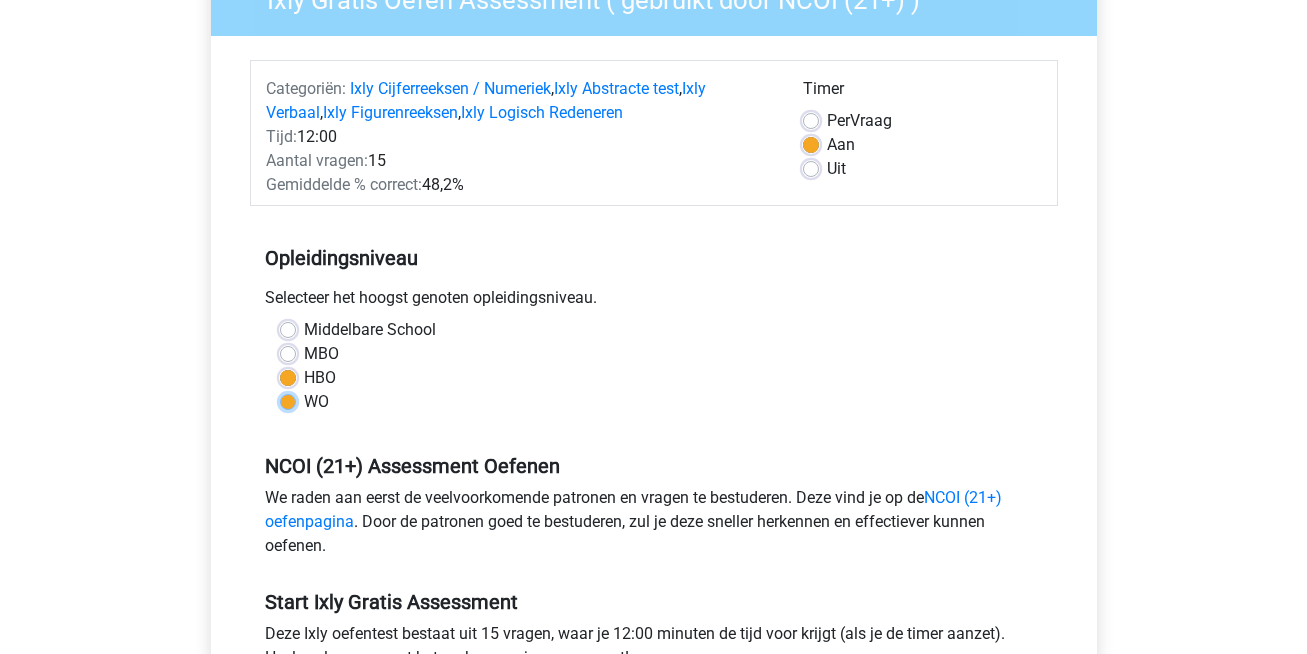 click on "WO" at bounding box center [288, 400] 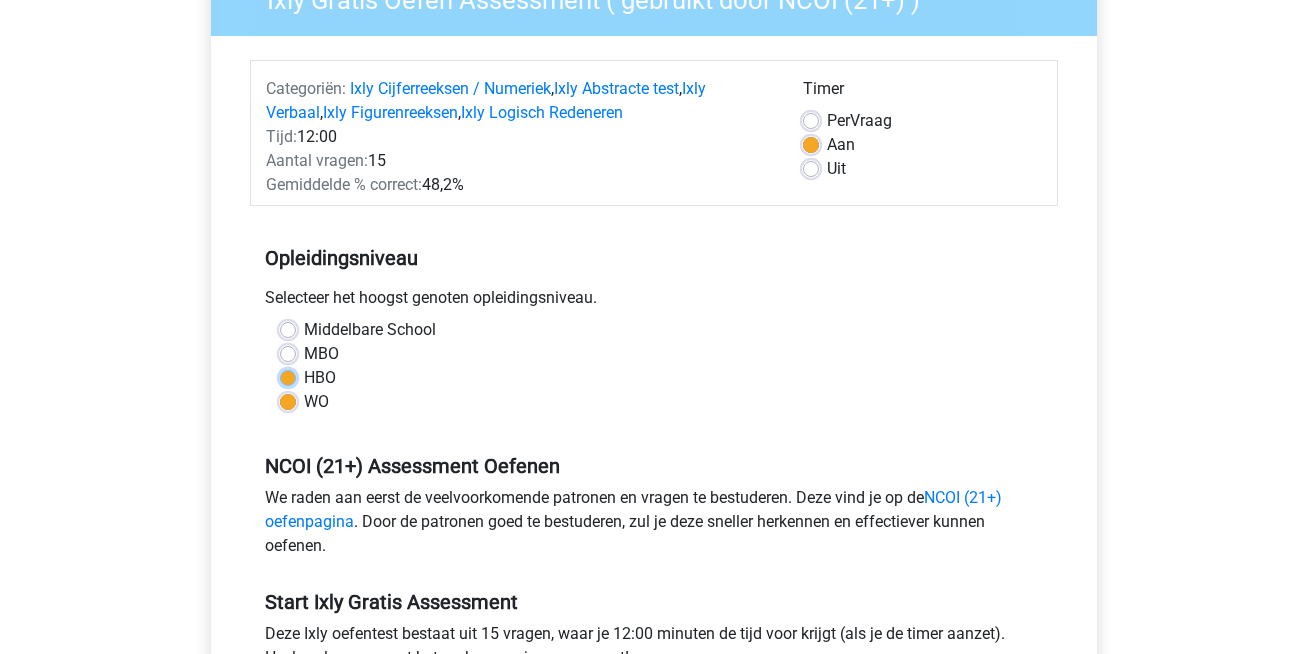 click on "HBO" at bounding box center [288, 376] 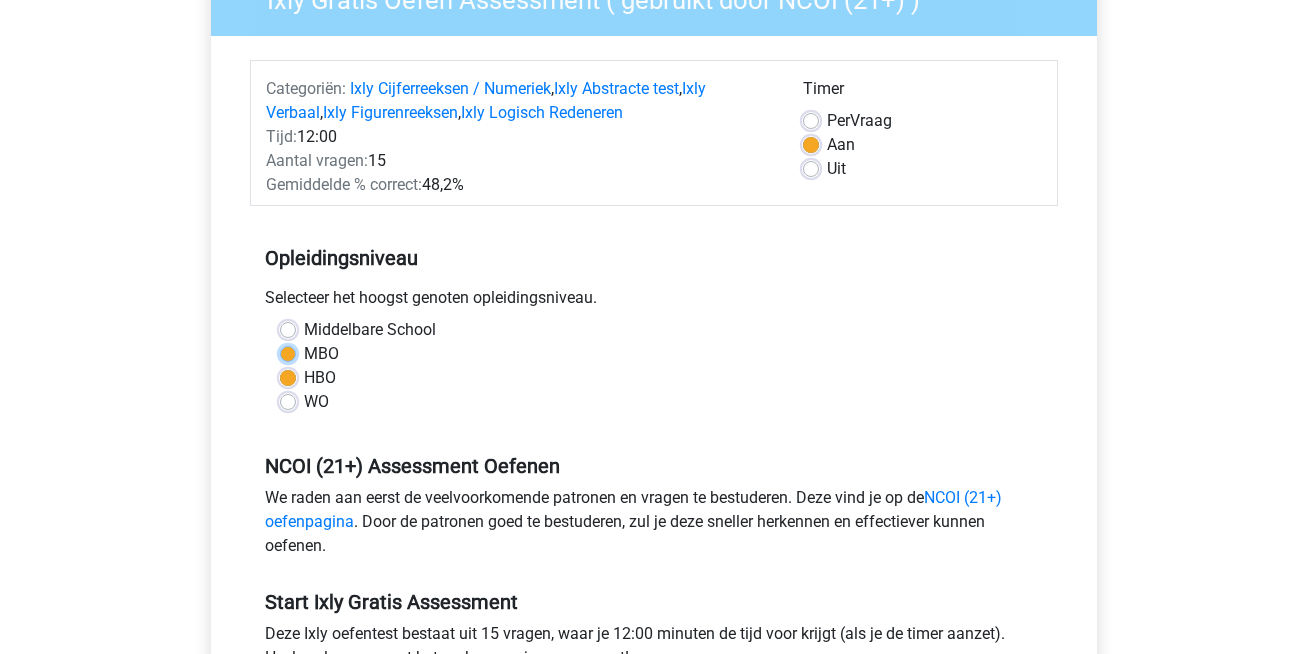 click on "MBO" at bounding box center (288, 352) 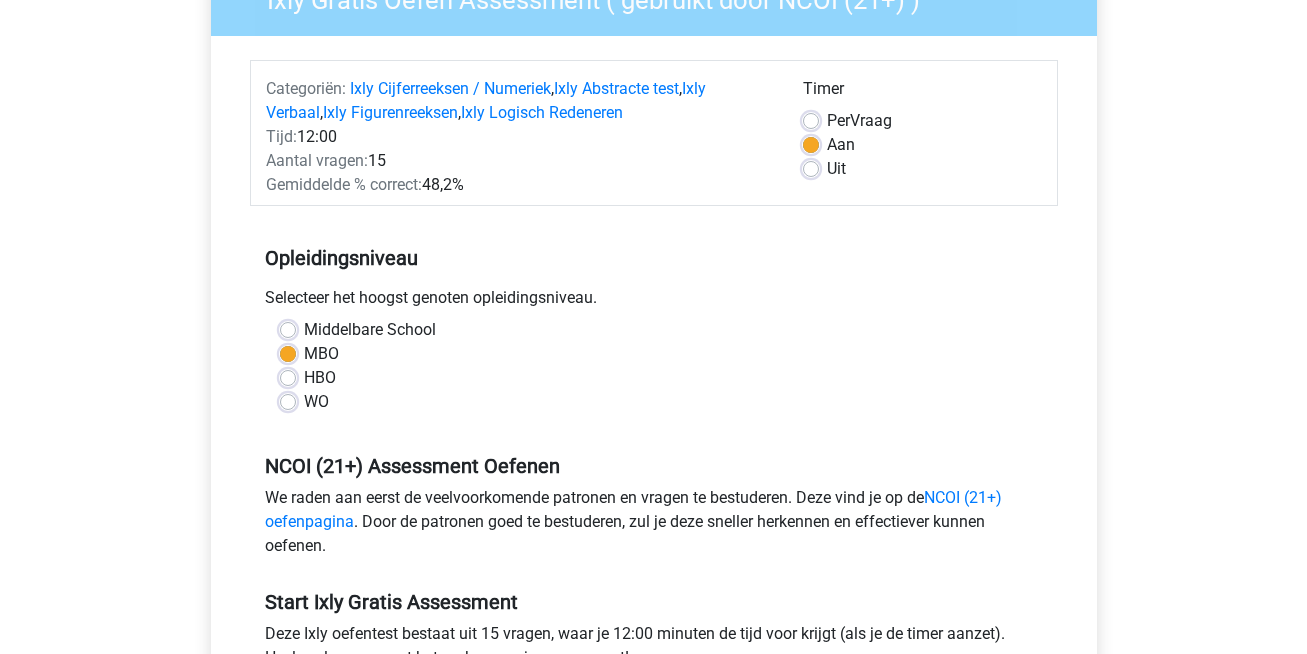 click on "NCOI (21+)
Assessment Oefenen
We raden aan eerst de veelvoorkomende patronen en vragen te bestuderen. Deze vind je op de
NCOI (21+)
oefenpagina .
Door de patronen goed te bestuderen, zul je deze sneller herkennen en effectiever kunnen oefenen." at bounding box center [654, 498] 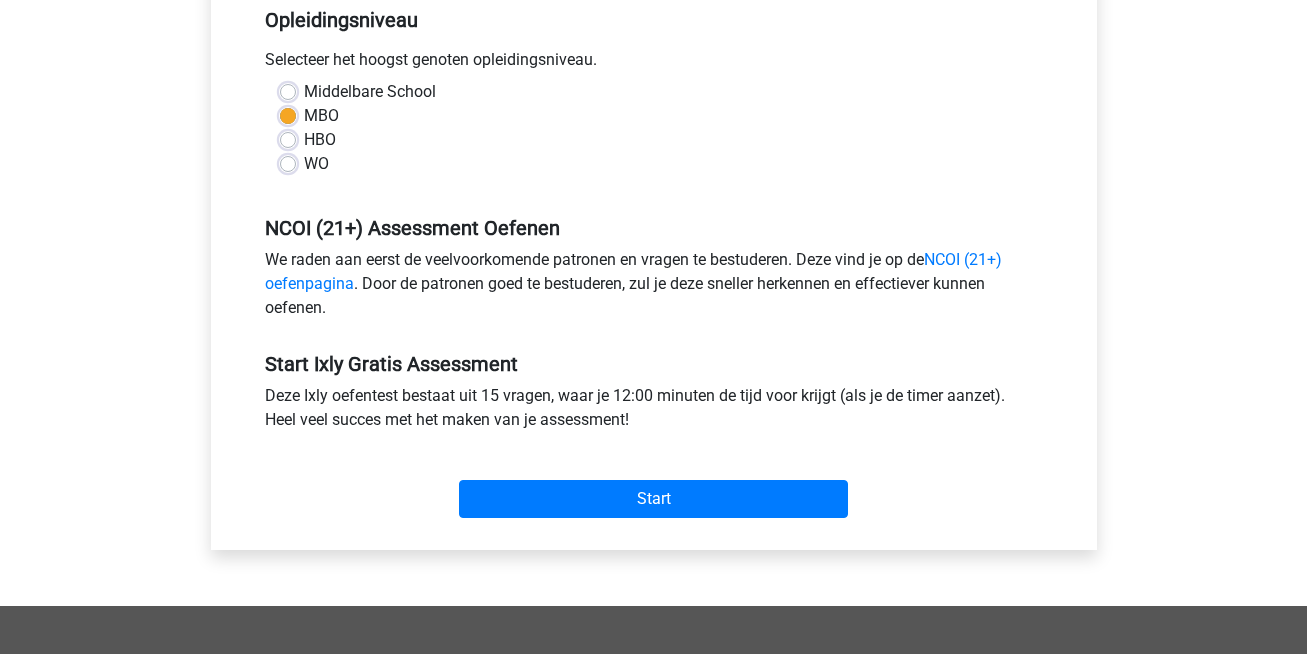 scroll, scrollTop: 440, scrollLeft: 0, axis: vertical 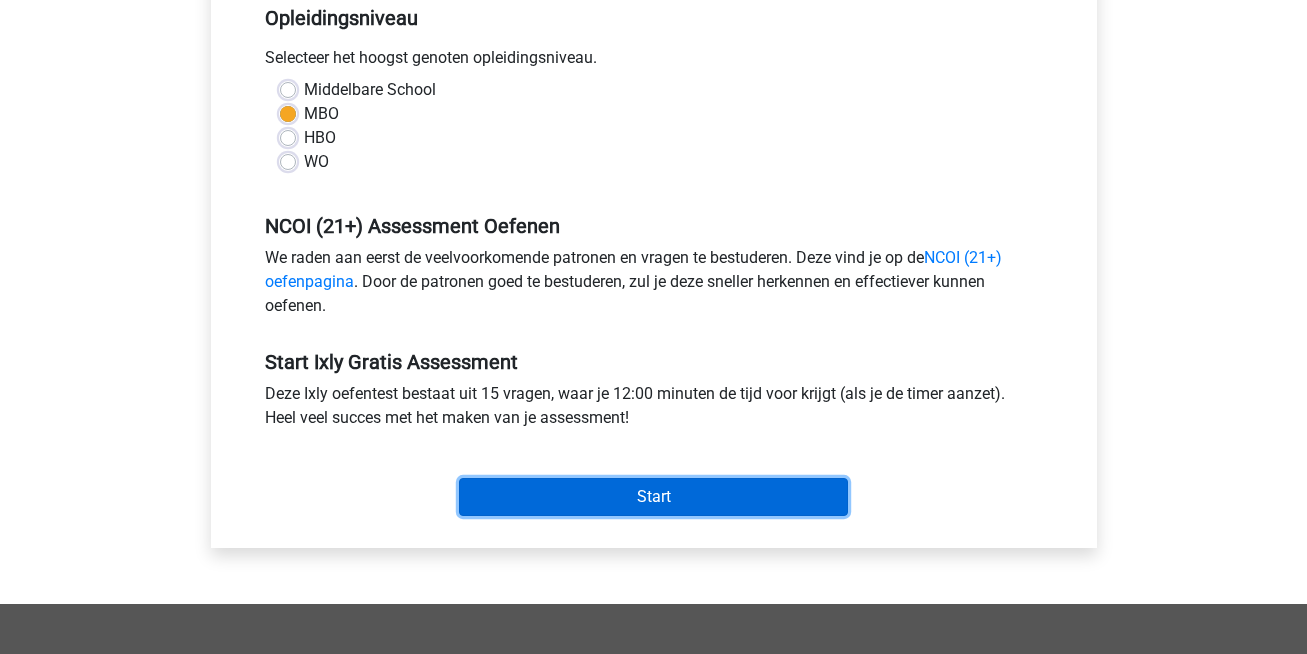 click on "Start" at bounding box center [653, 497] 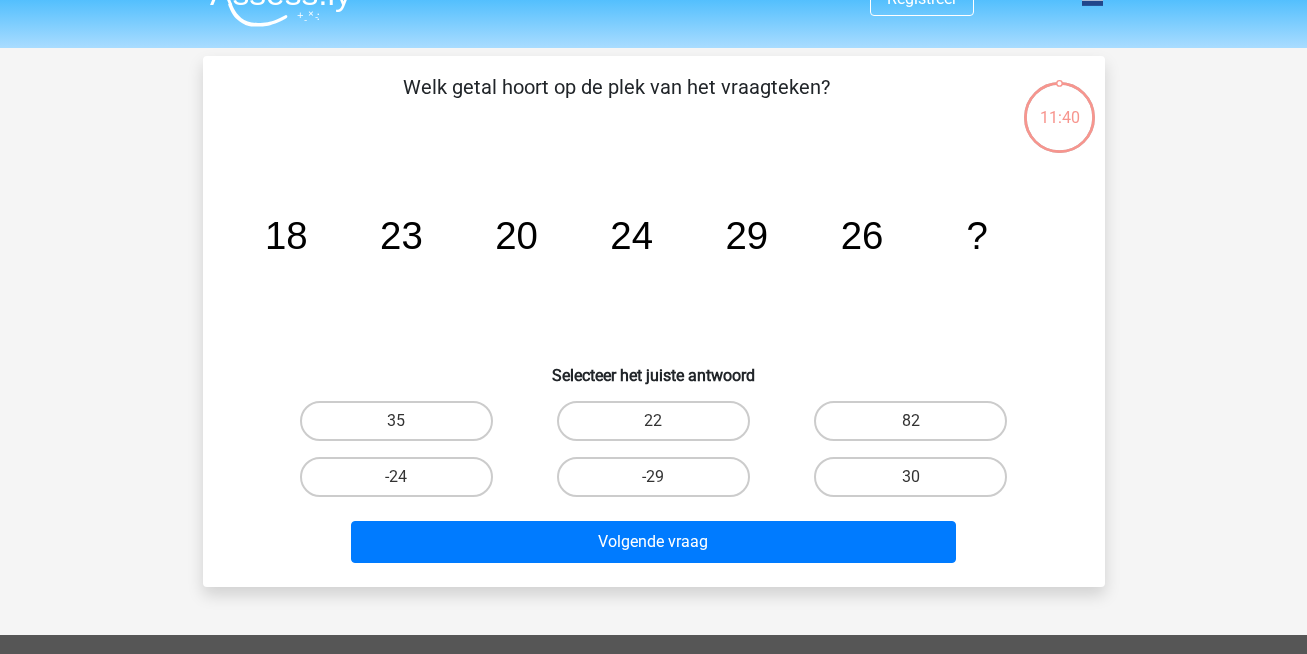 scroll, scrollTop: 40, scrollLeft: 0, axis: vertical 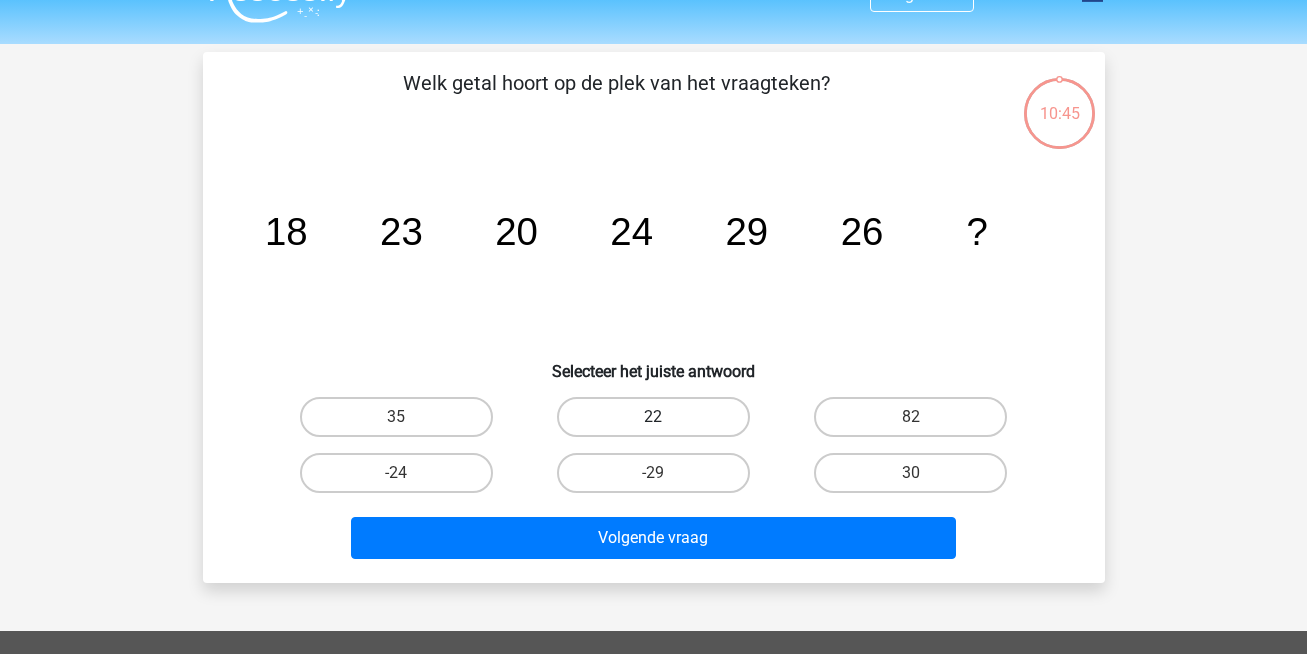 click on "22" at bounding box center [653, 417] 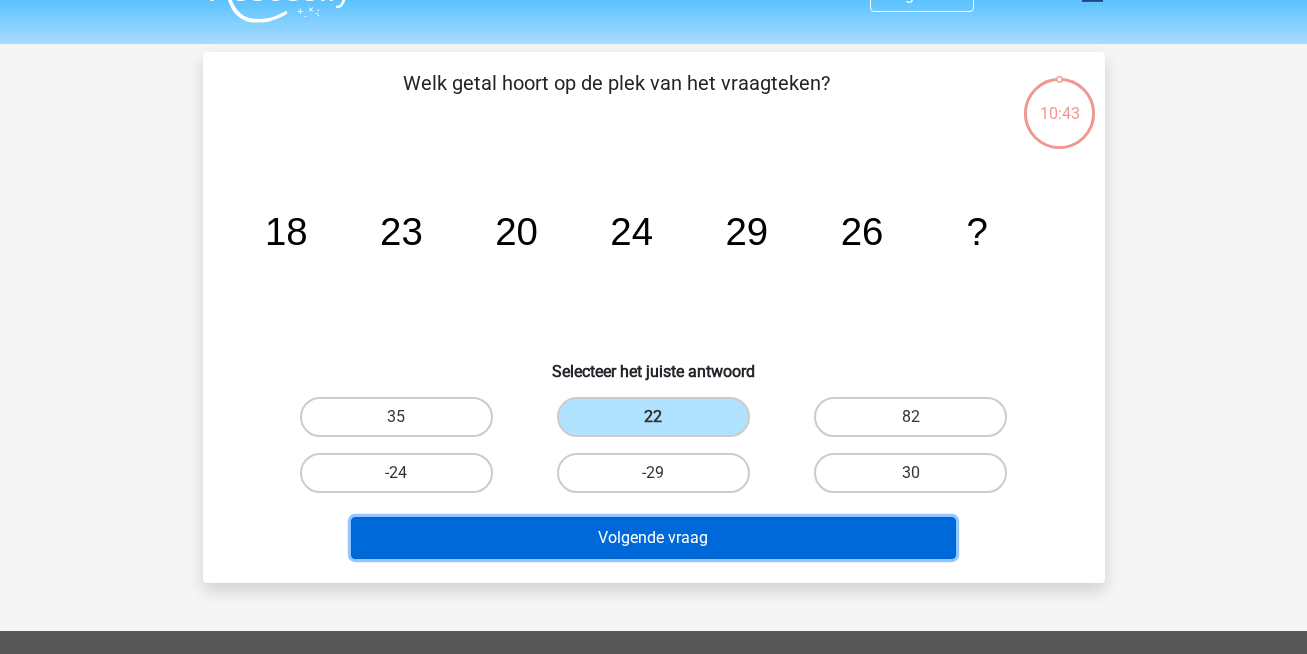 click on "Volgende vraag" at bounding box center [653, 538] 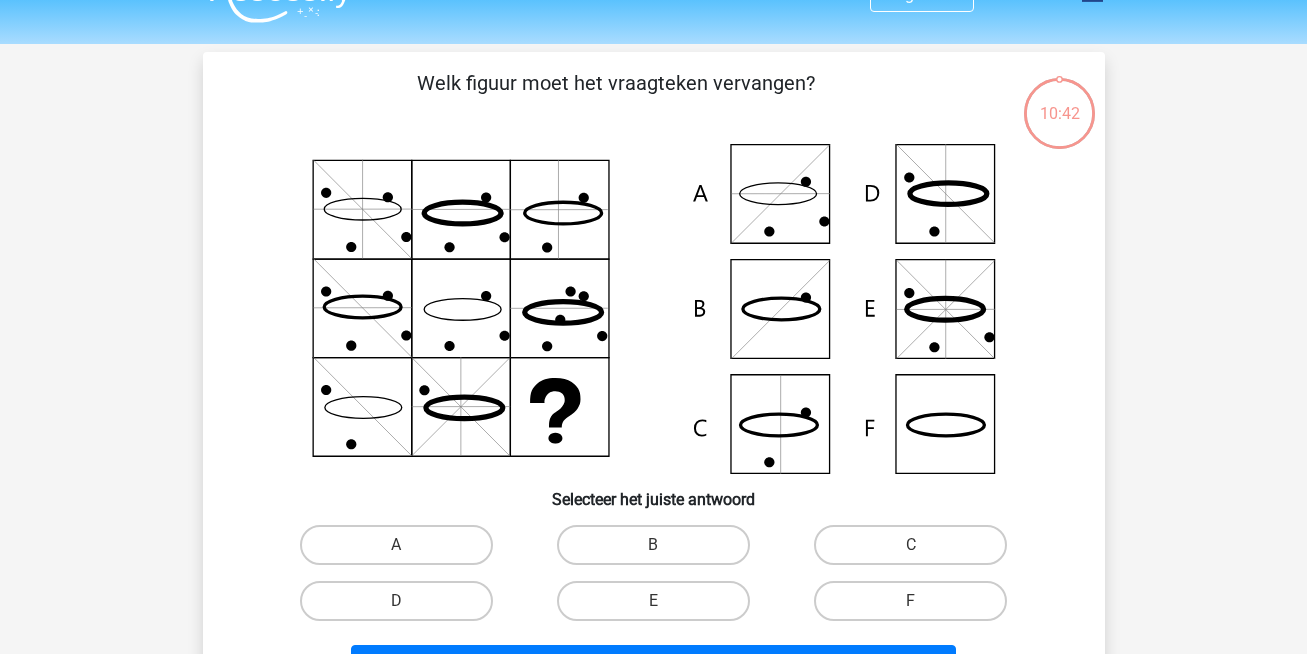 scroll, scrollTop: 92, scrollLeft: 0, axis: vertical 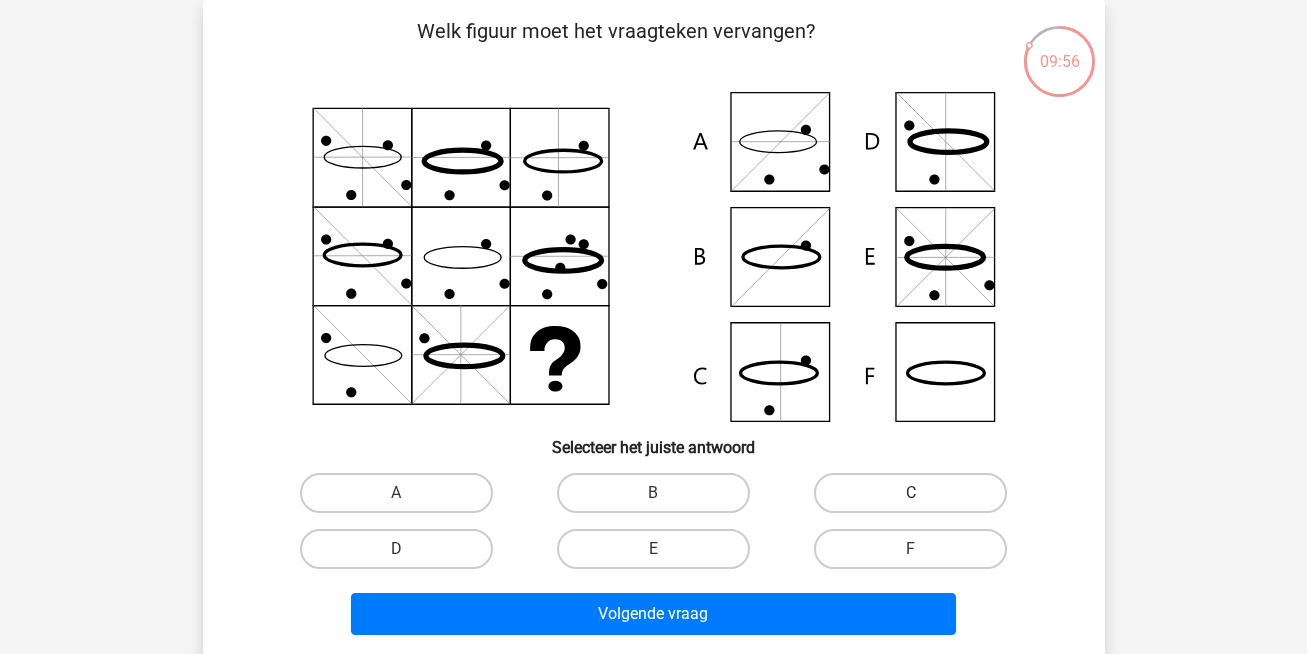 click on "C" at bounding box center (910, 493) 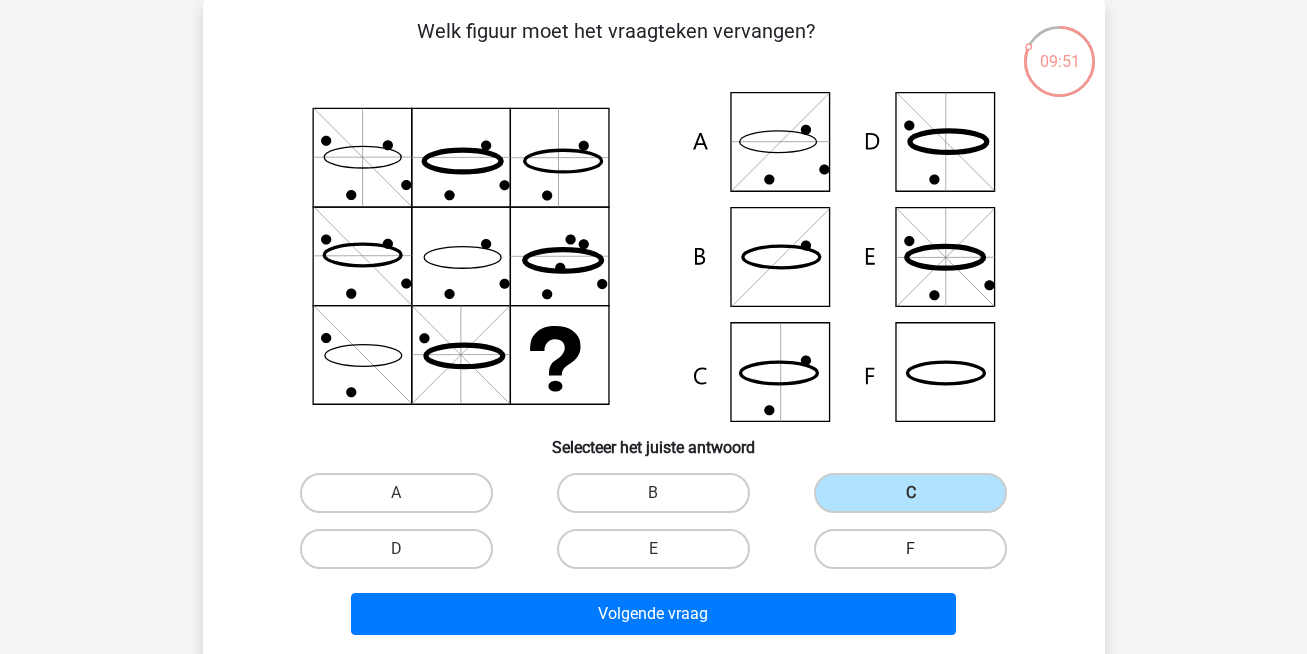 click on "F" at bounding box center (910, 549) 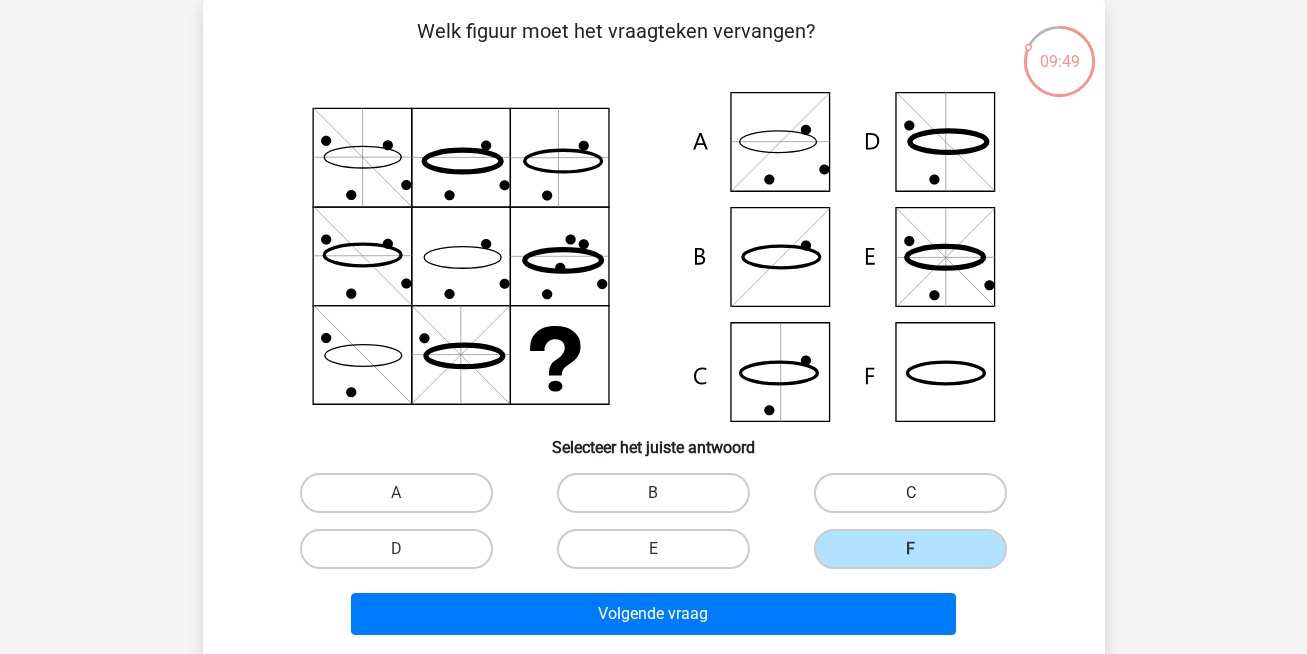 click on "C" at bounding box center [910, 493] 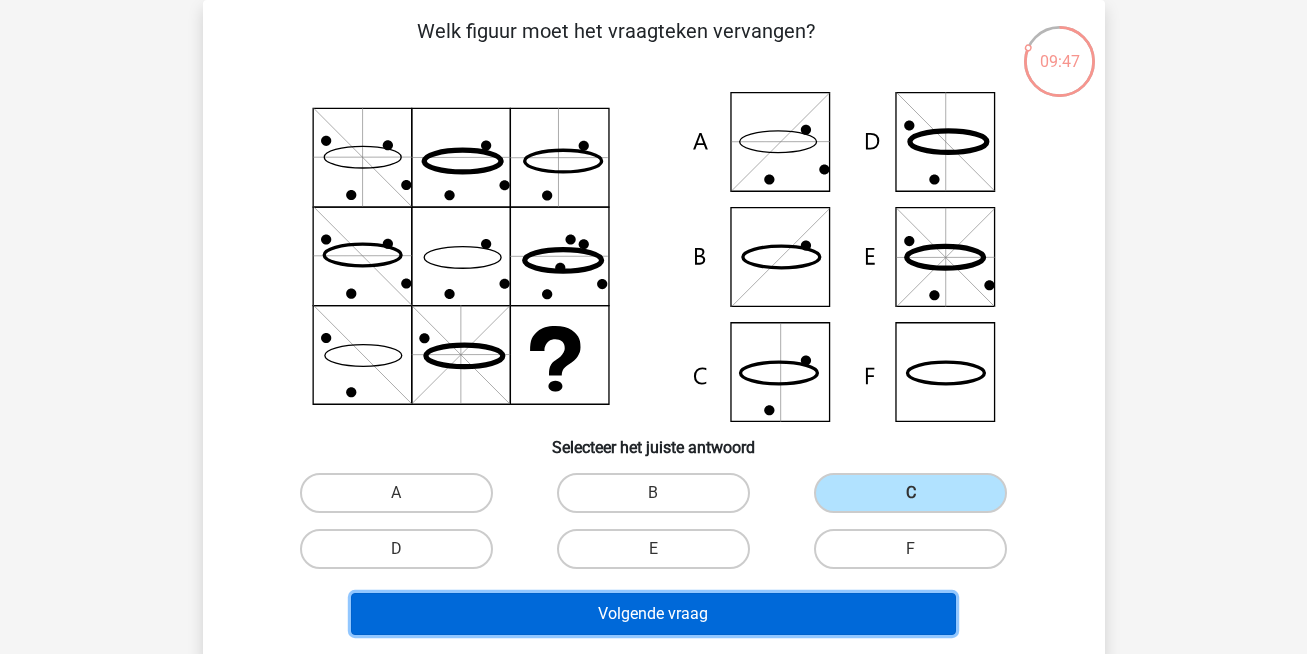 click on "Volgende vraag" at bounding box center (653, 614) 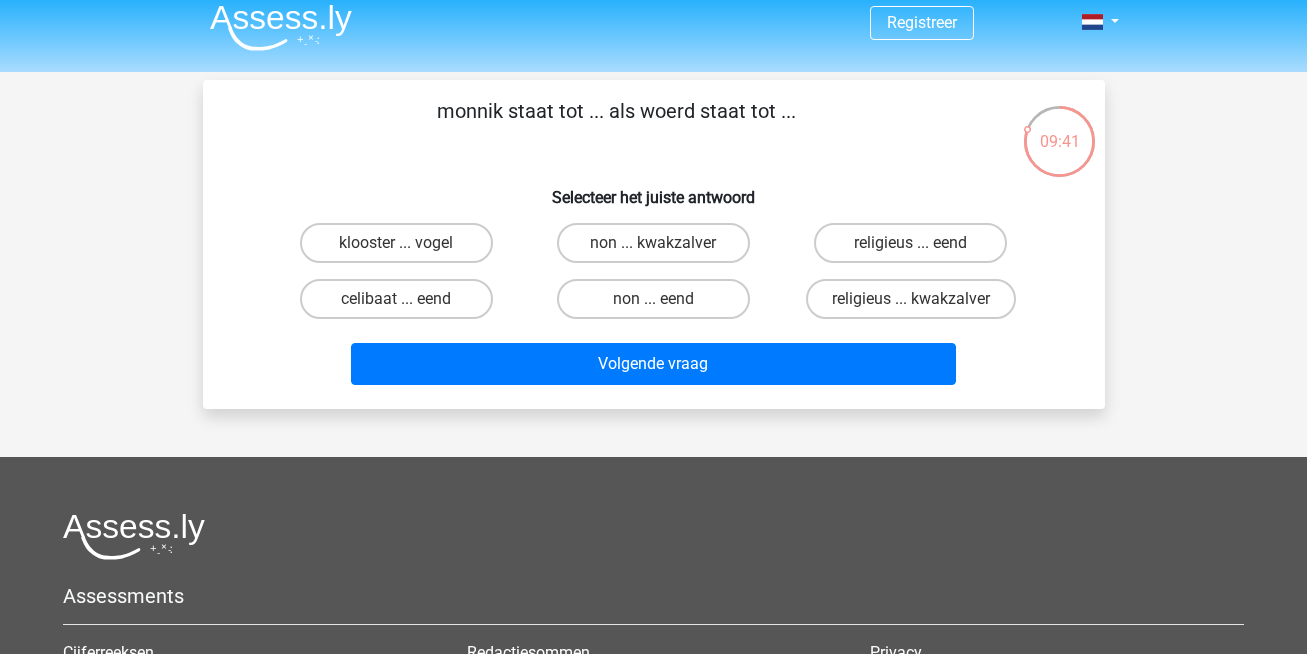 scroll, scrollTop: 0, scrollLeft: 0, axis: both 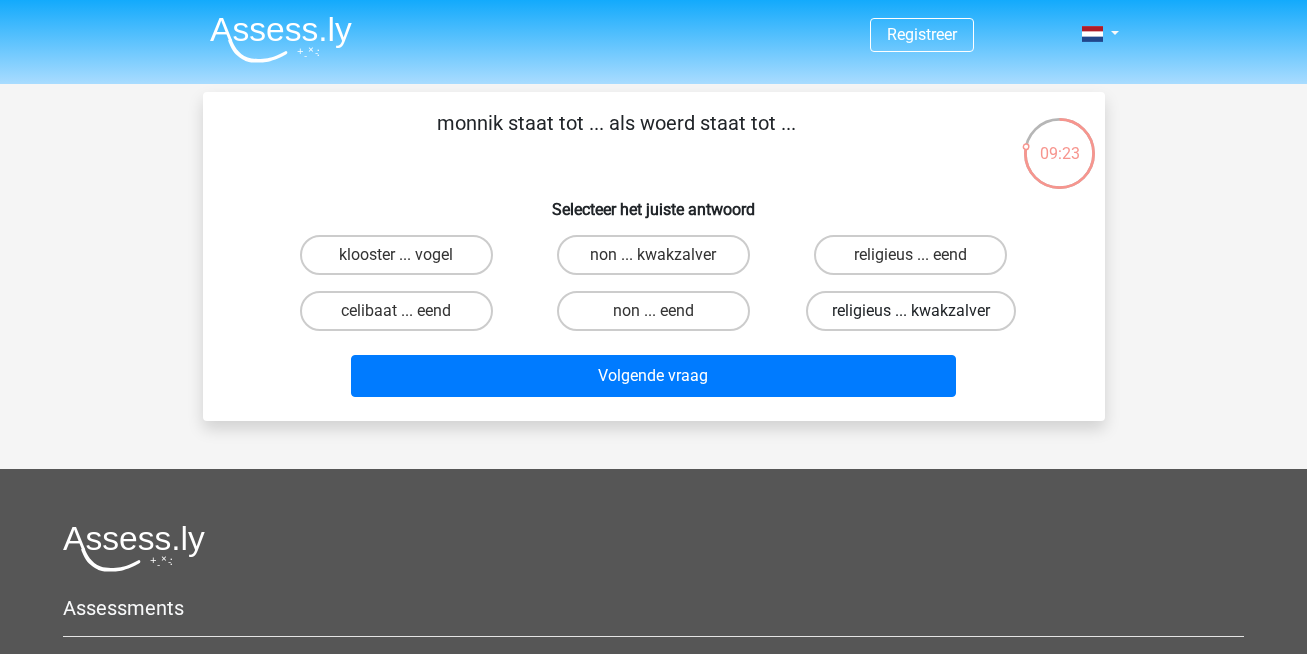 click on "religieus ... kwakzalver" at bounding box center [911, 311] 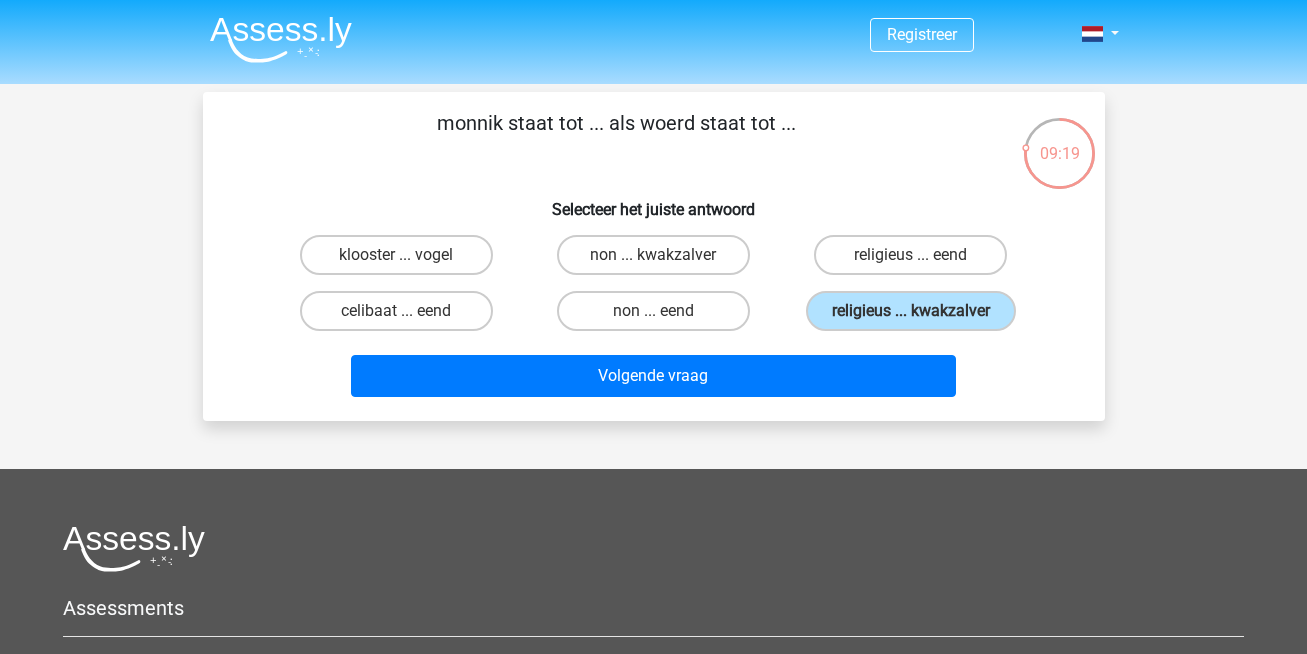 click on "Volgende vraag" at bounding box center (654, 372) 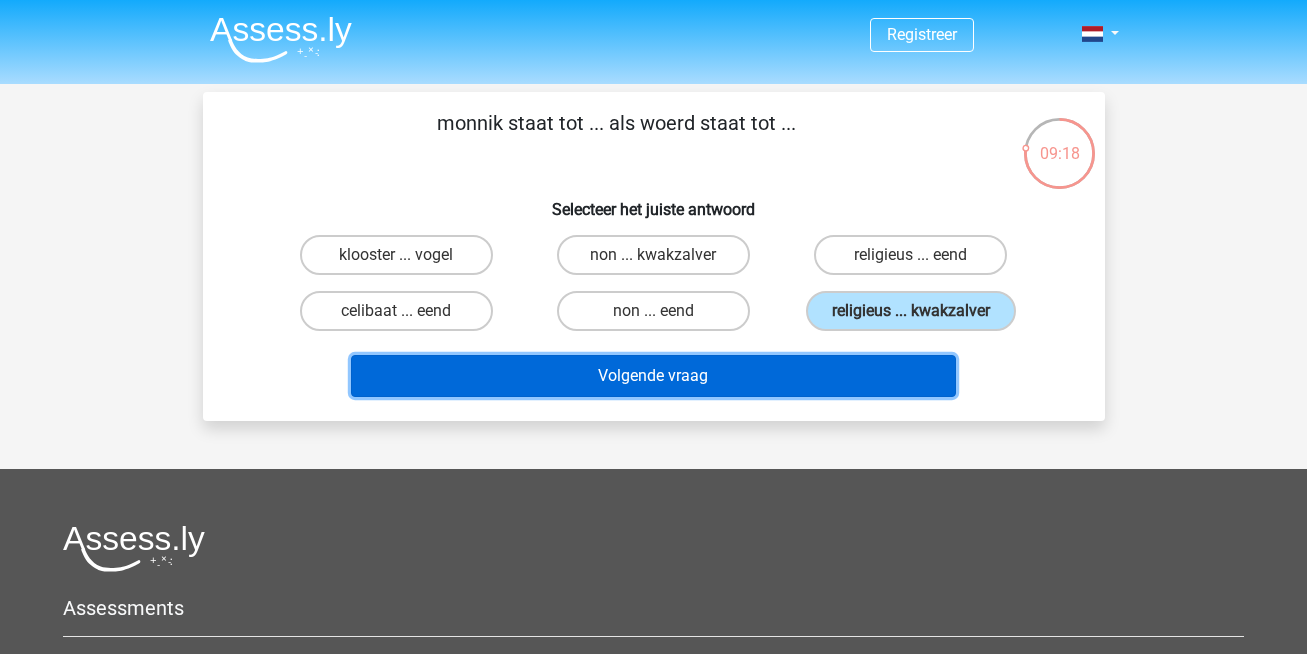 click on "Volgende vraag" at bounding box center (653, 376) 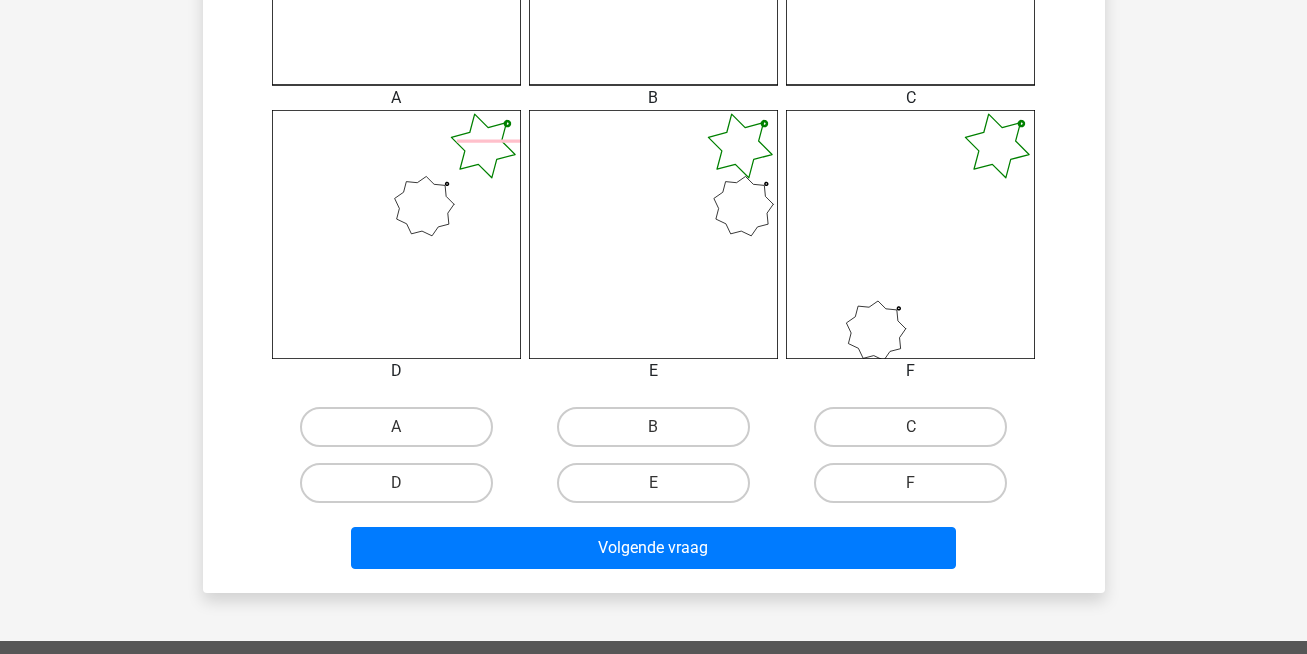 scroll, scrollTop: 732, scrollLeft: 0, axis: vertical 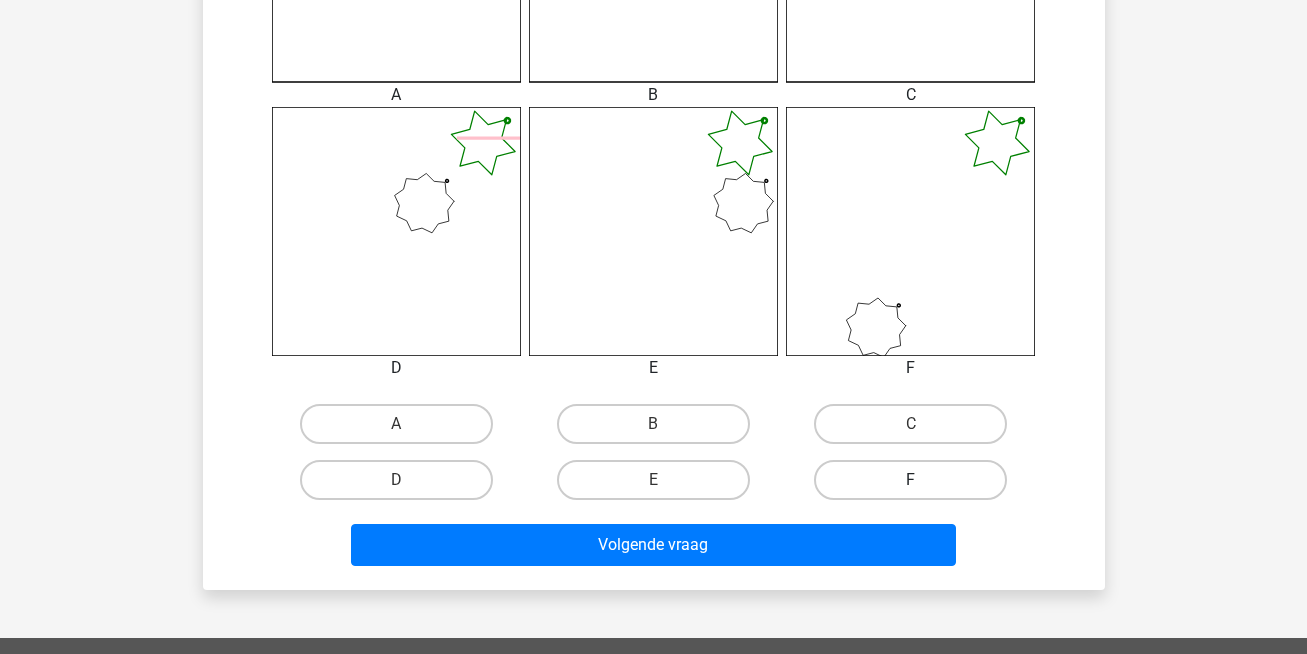 drag, startPoint x: 891, startPoint y: 437, endPoint x: 883, endPoint y: 488, distance: 51.62364 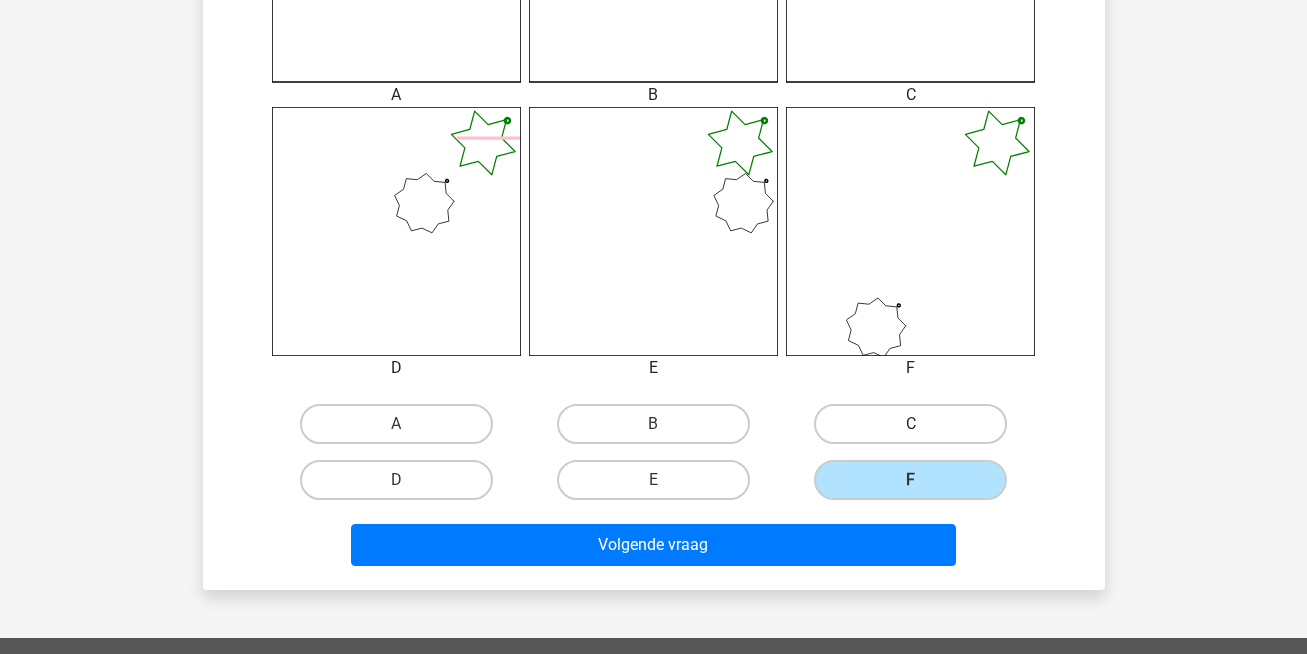 click on "E" at bounding box center (659, 486) 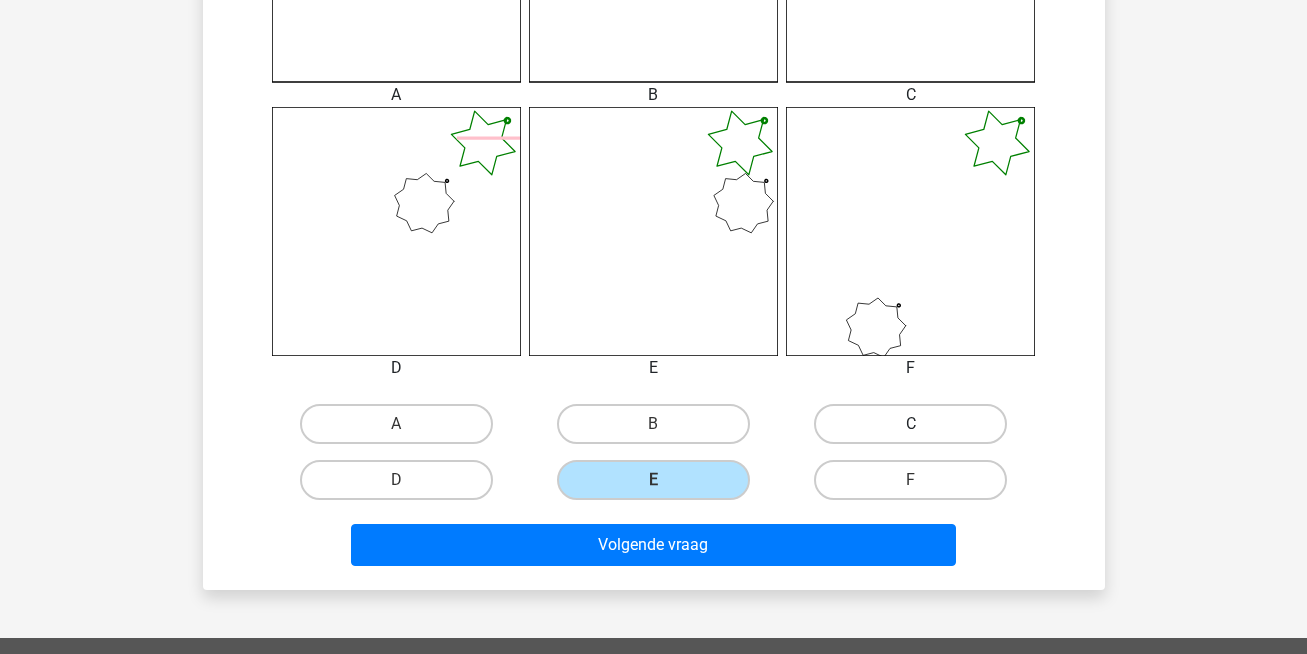 click on "D" at bounding box center [402, 486] 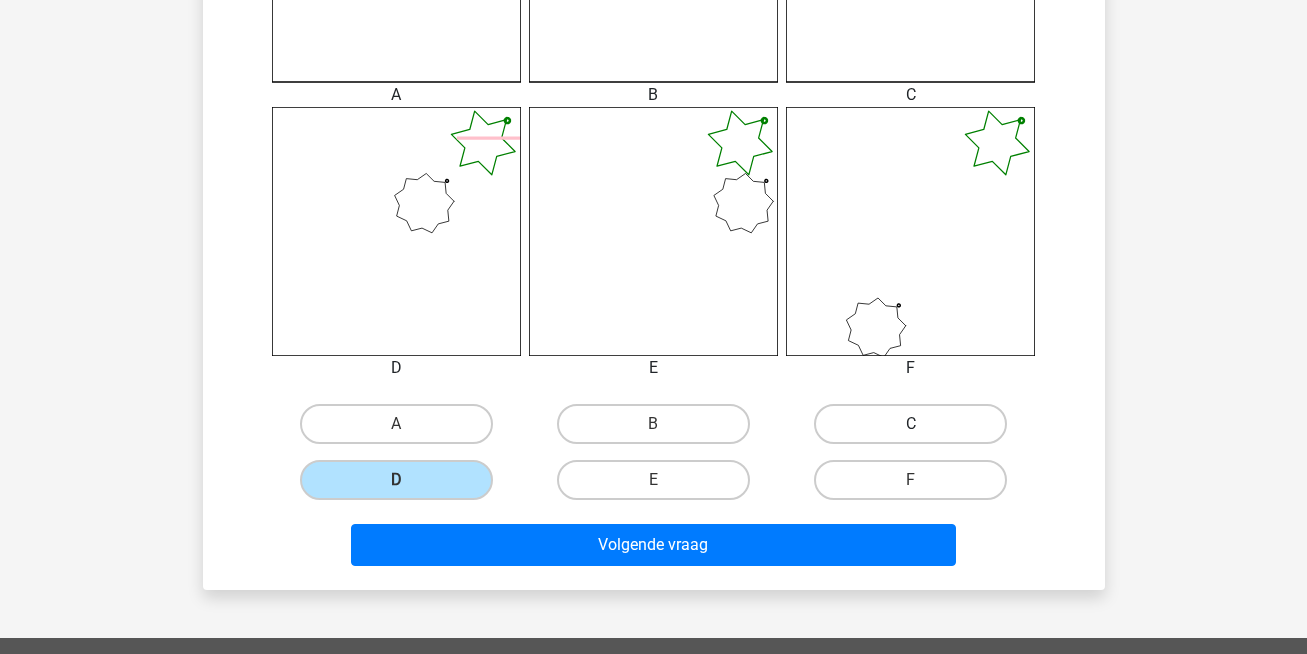 click on "C" at bounding box center (910, 424) 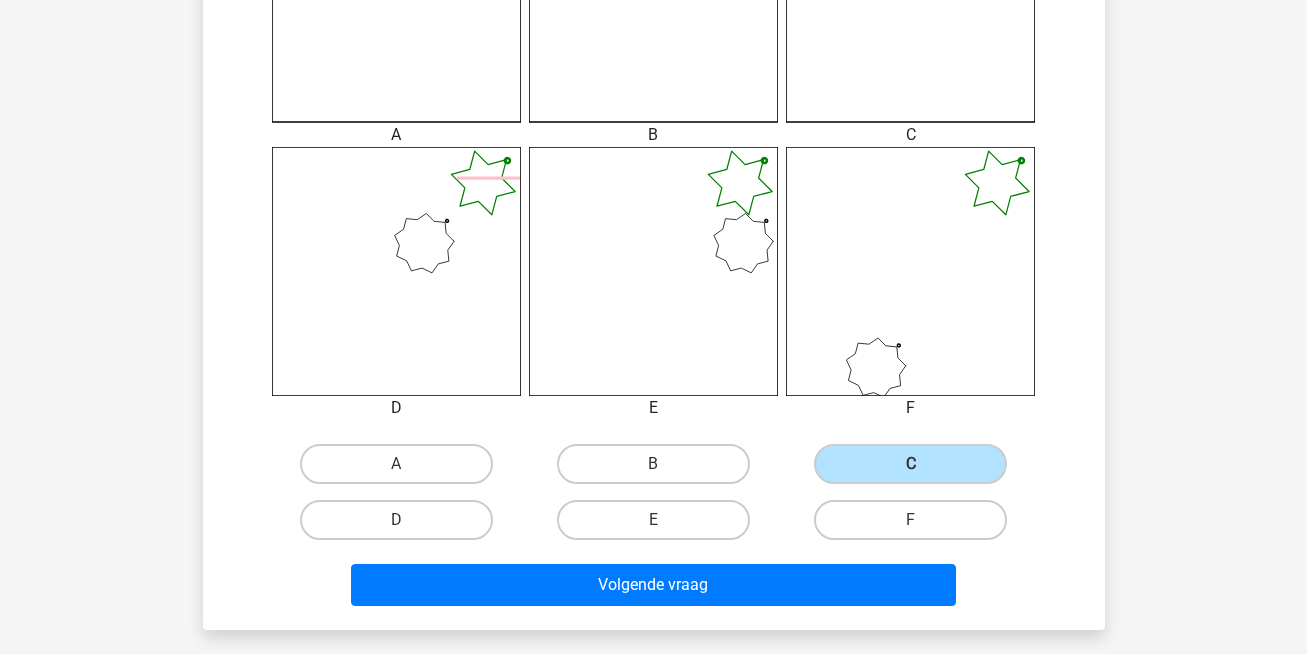 scroll, scrollTop: 699, scrollLeft: 0, axis: vertical 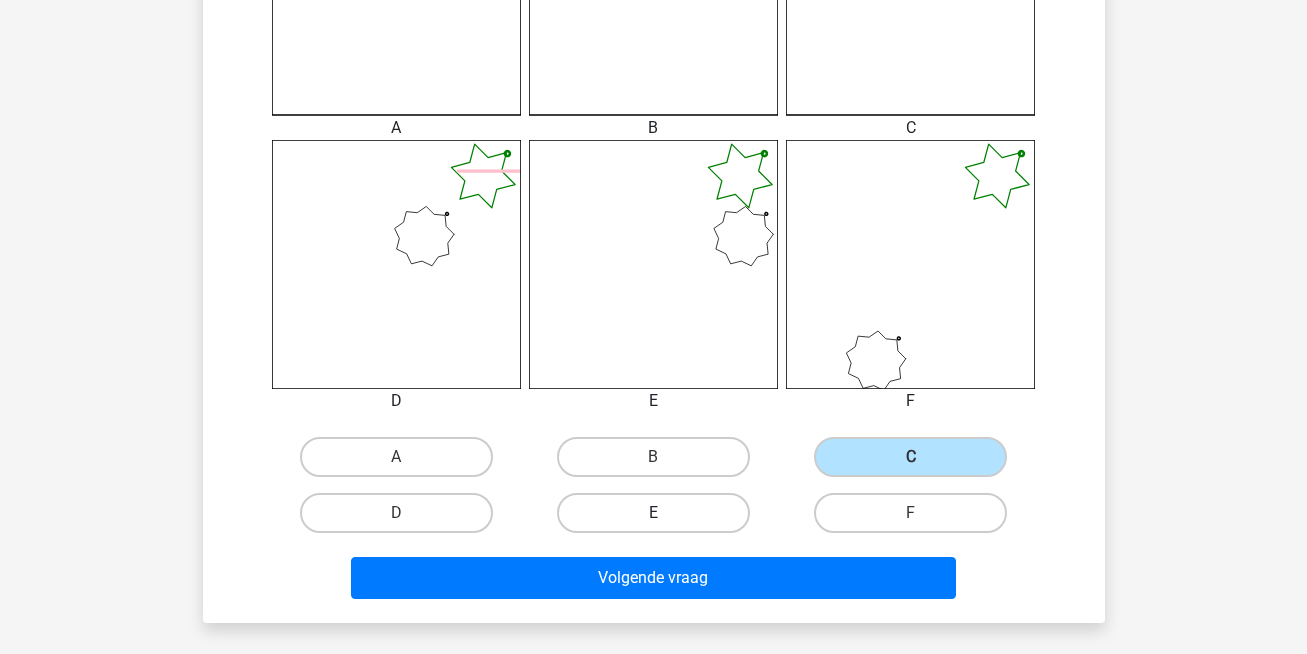 click on "E" at bounding box center (653, 513) 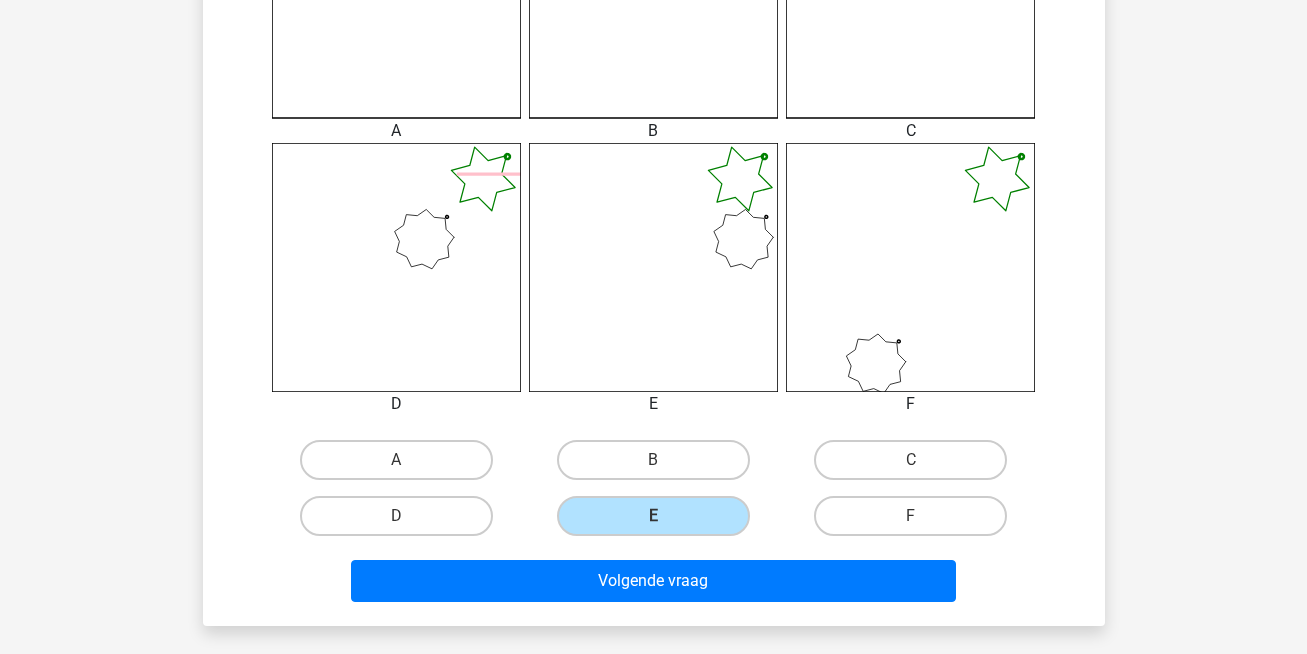 scroll, scrollTop: 717, scrollLeft: 0, axis: vertical 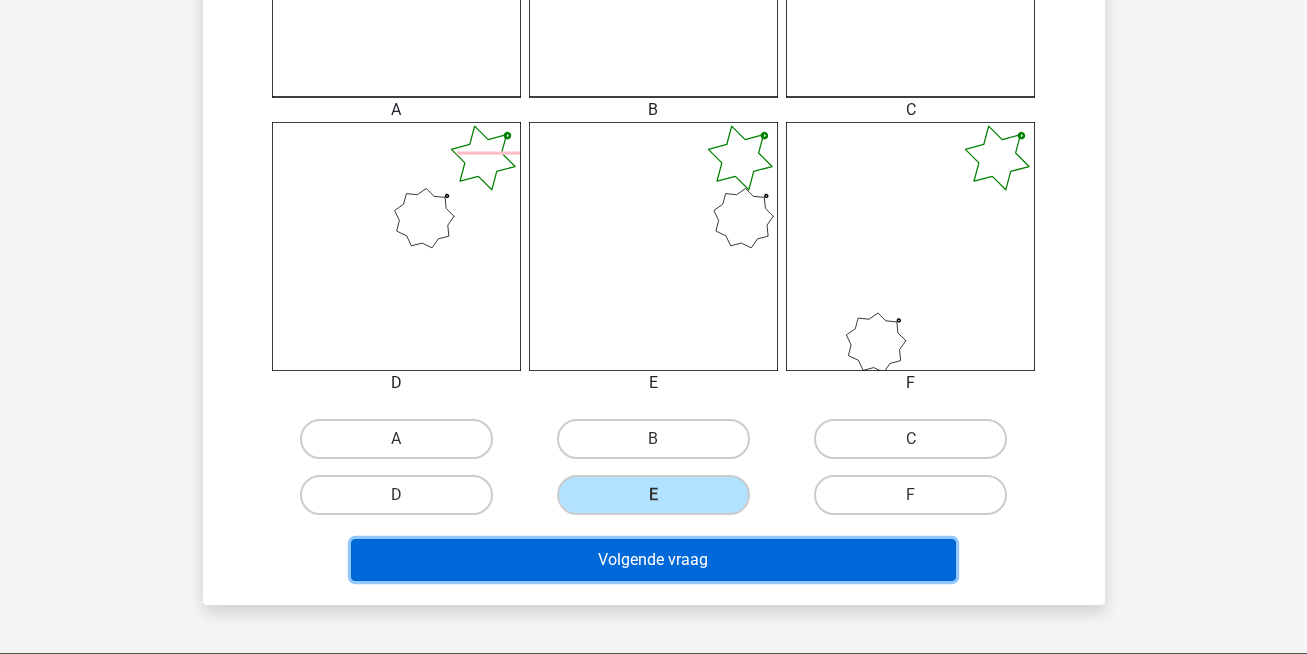 click on "Volgende vraag" at bounding box center (653, 560) 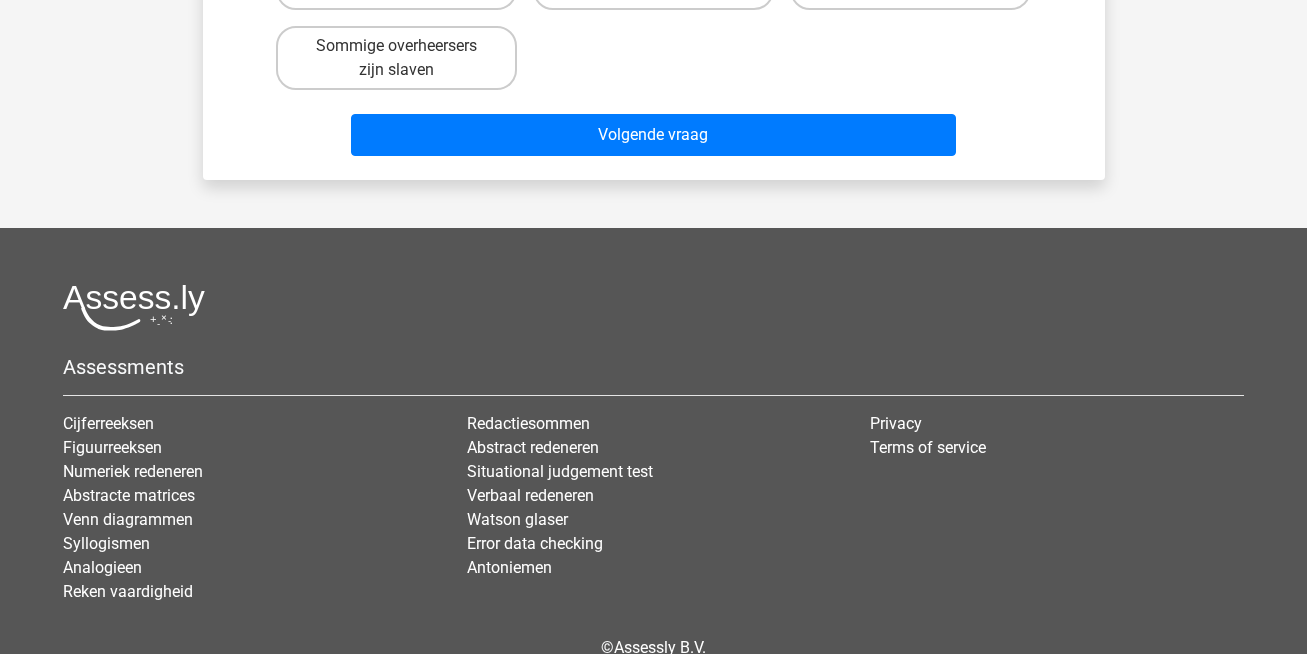 scroll, scrollTop: 92, scrollLeft: 0, axis: vertical 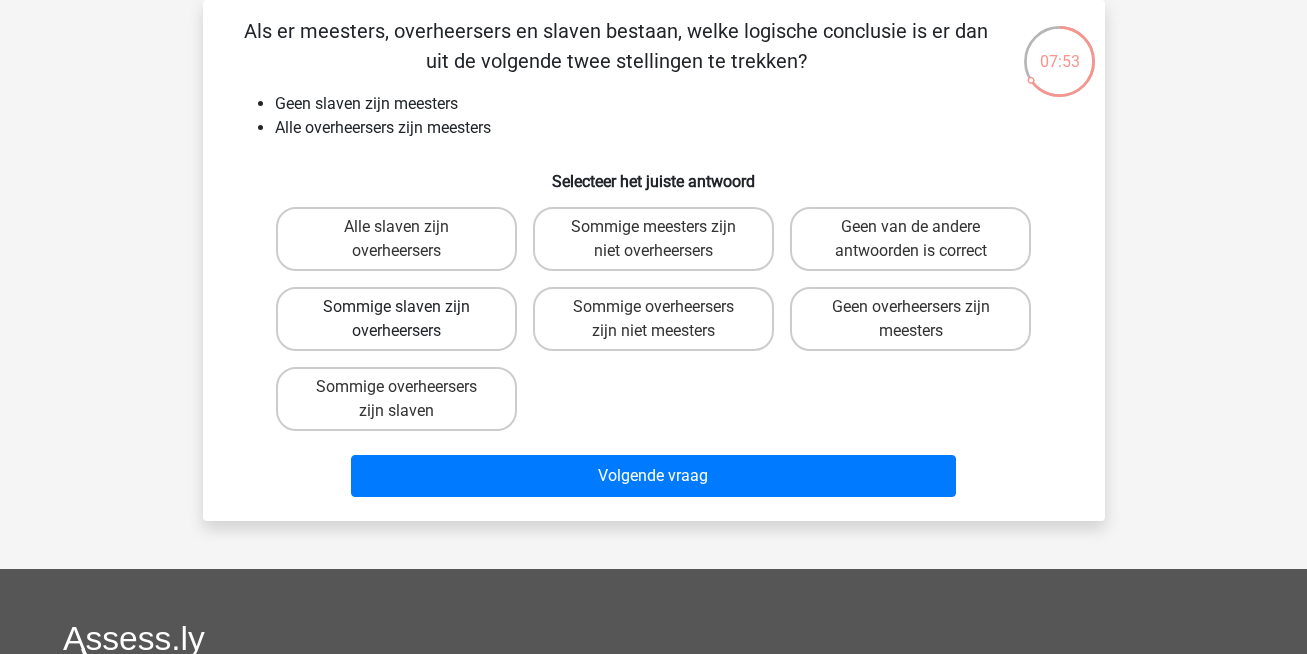 click on "Sommige slaven zijn overheersers" at bounding box center [396, 319] 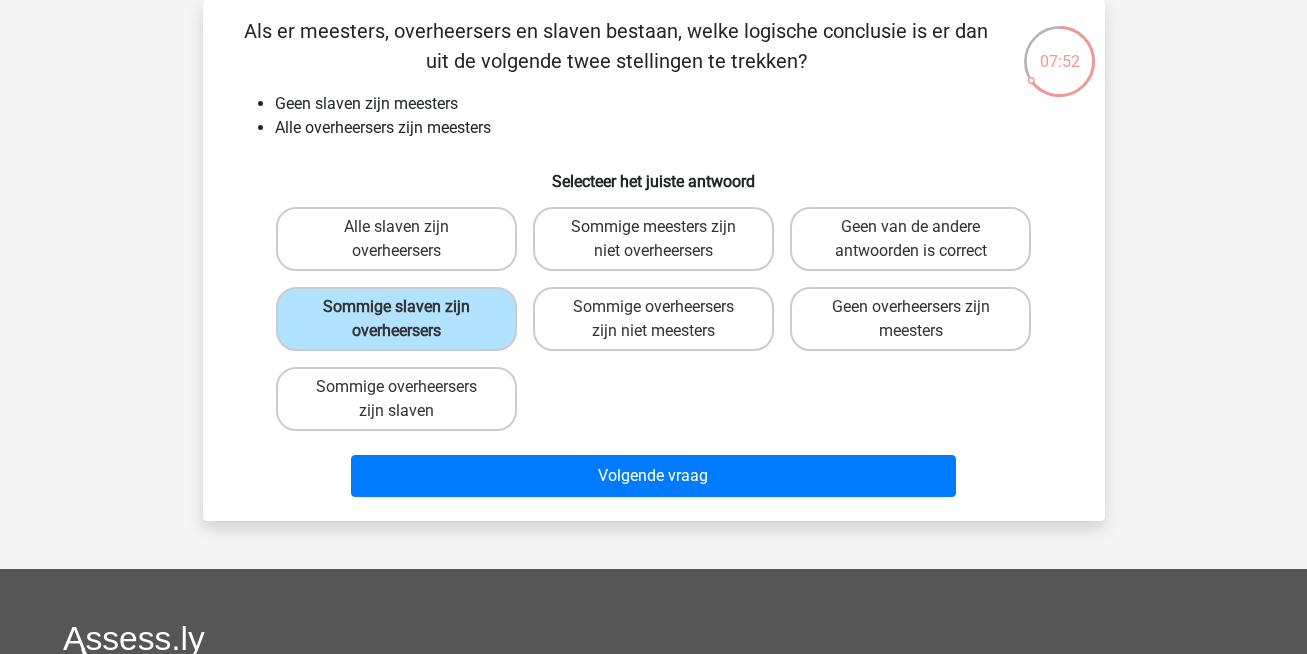 click on "Alle slaven zijn overheersers" at bounding box center [396, 239] 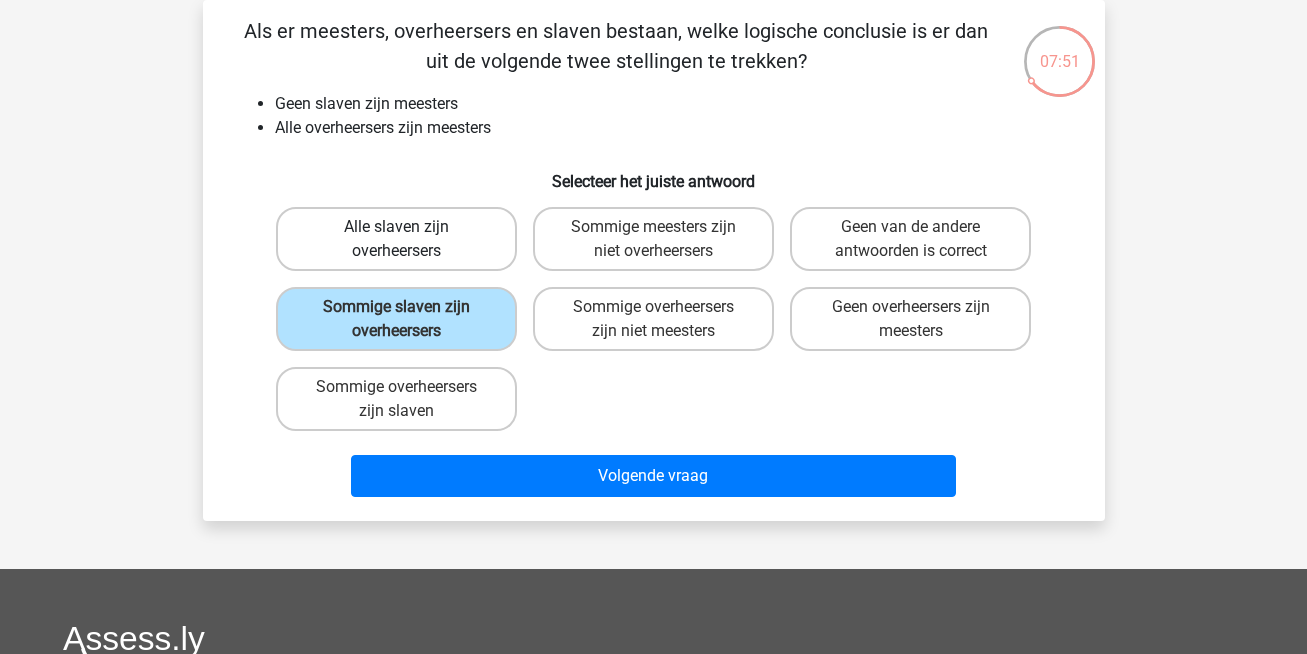 click on "Alle slaven zijn overheersers" at bounding box center [396, 239] 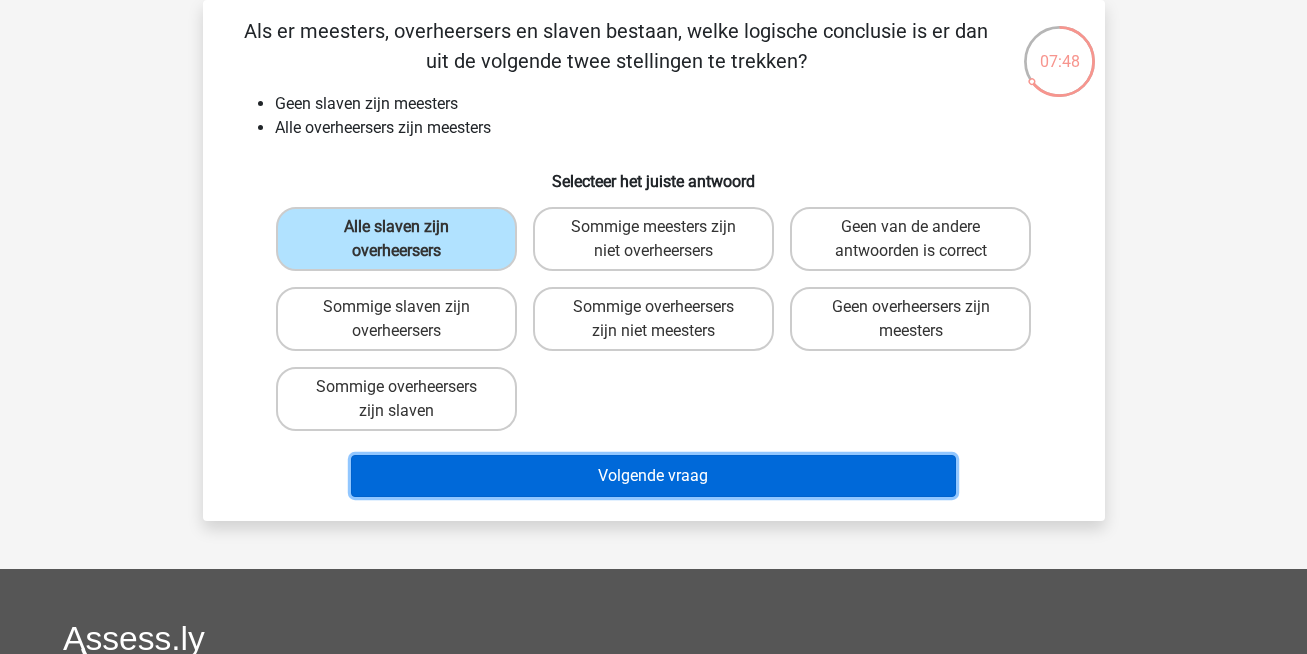 click on "Volgende vraag" at bounding box center [653, 476] 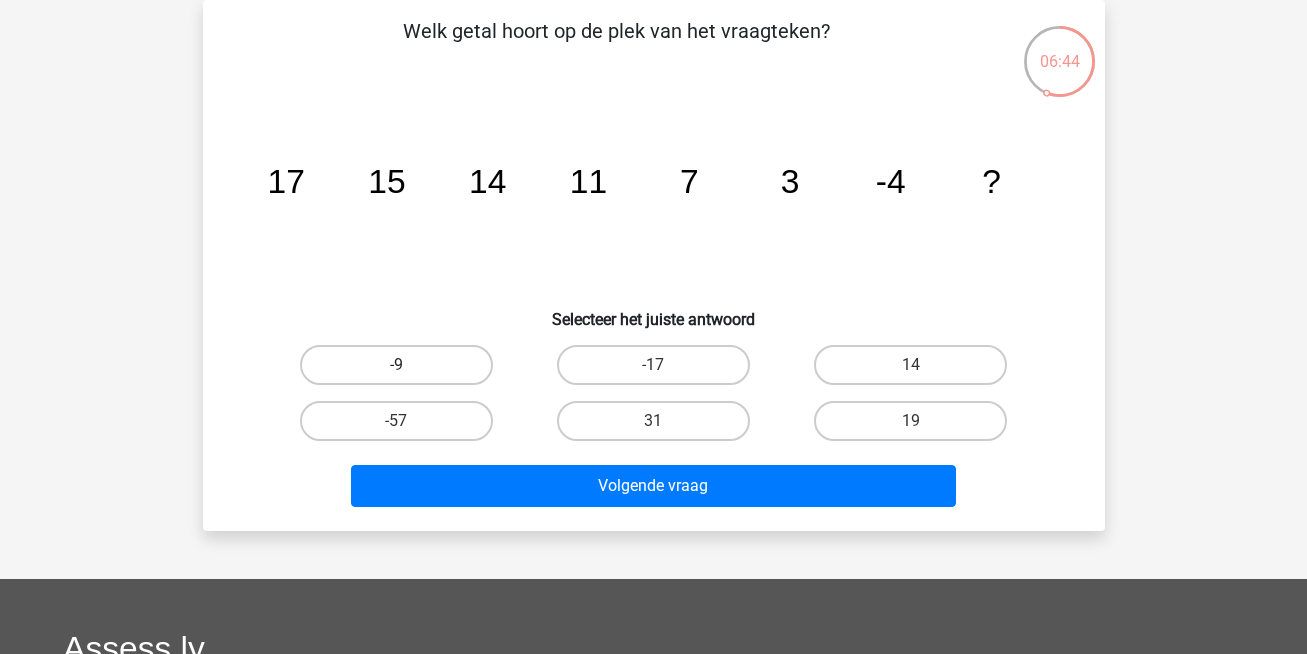 click on "-9" at bounding box center [396, 365] 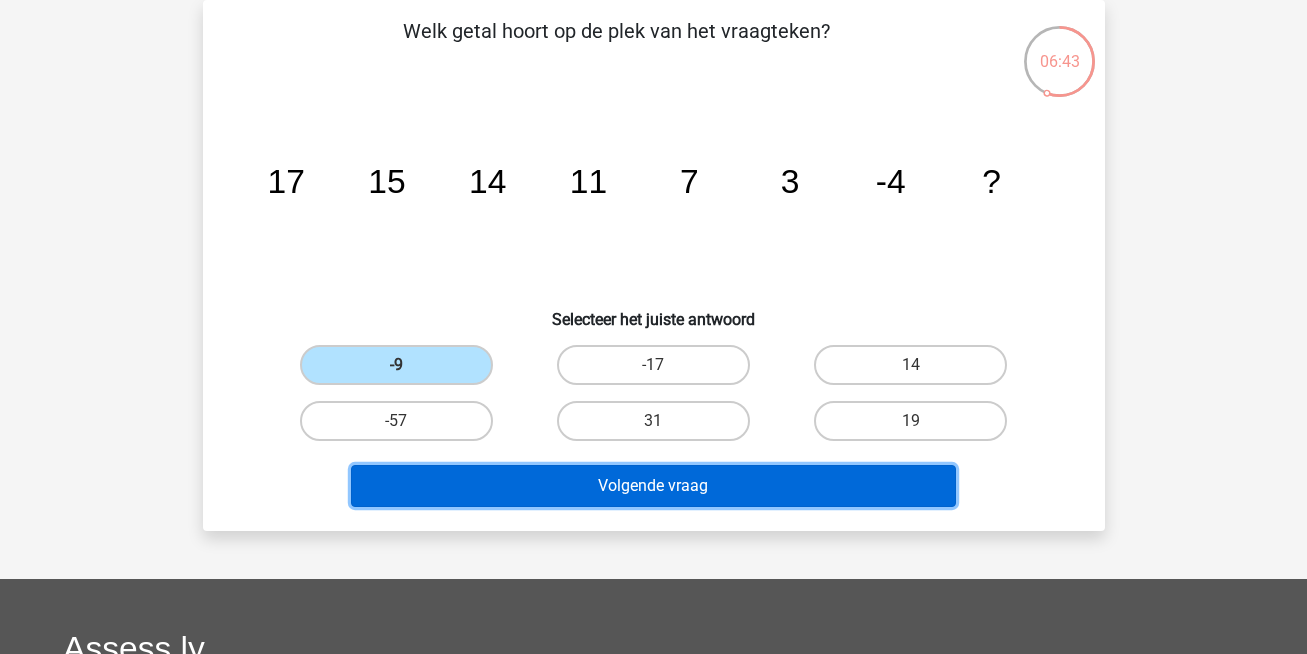 click on "Volgende vraag" at bounding box center (653, 486) 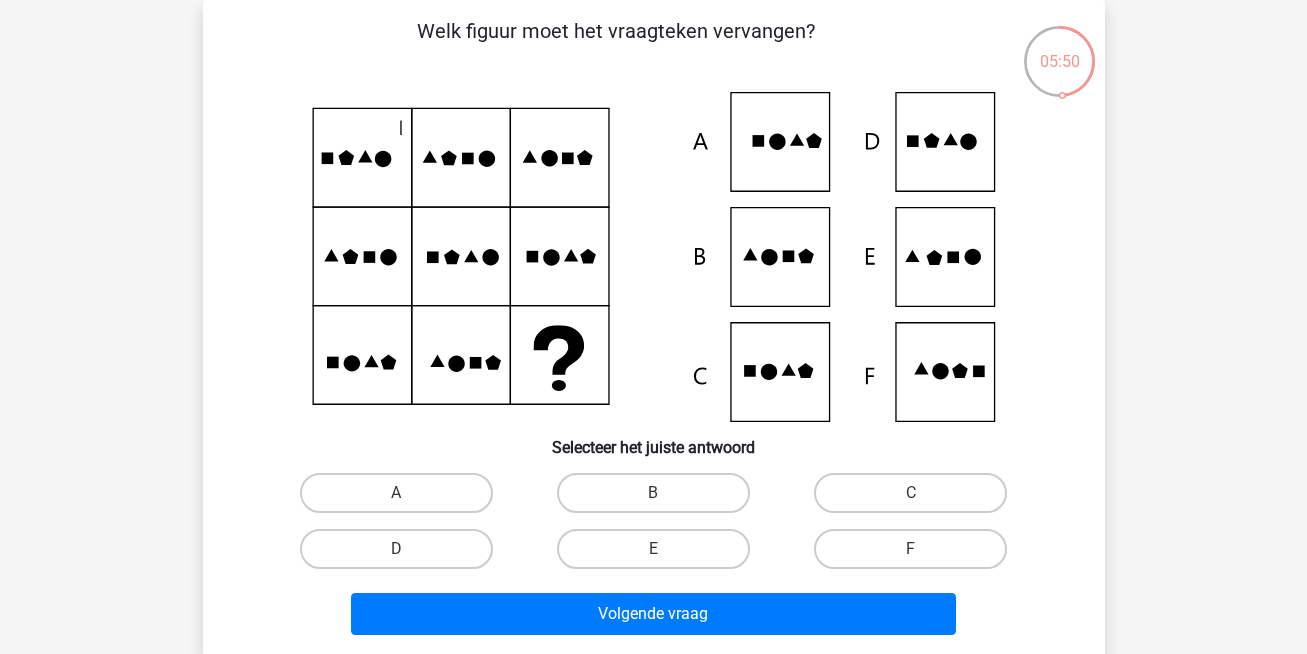 click 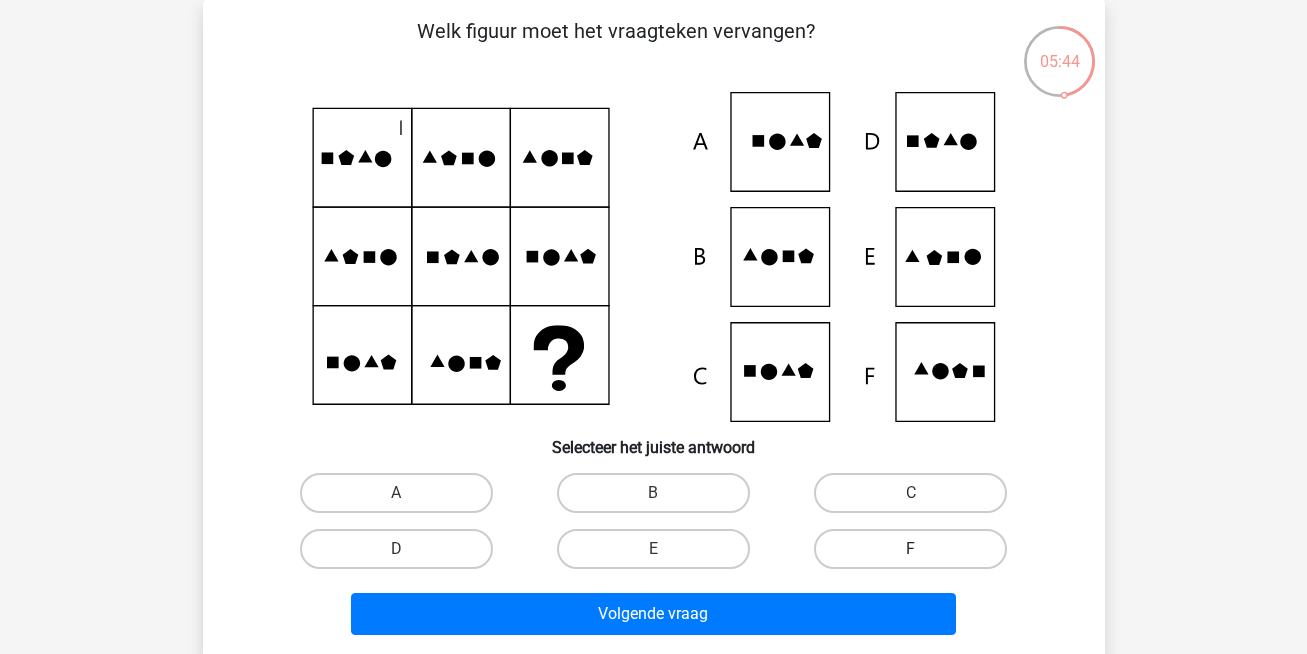 click on "F" at bounding box center [910, 549] 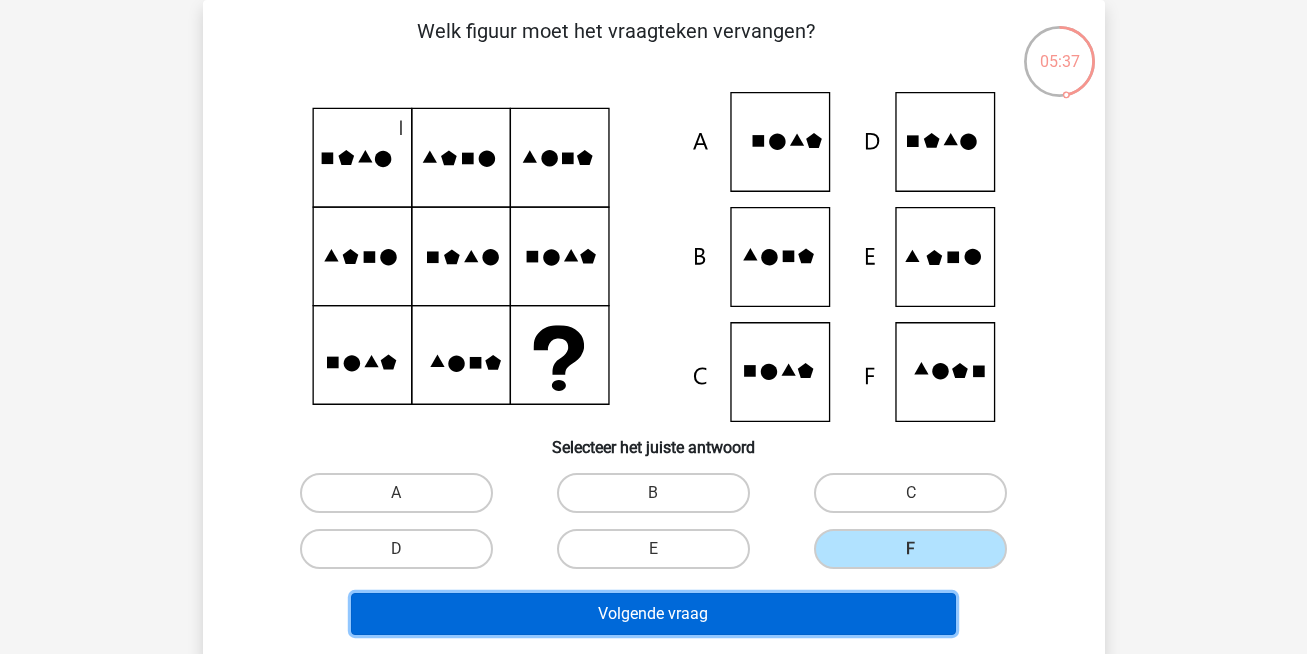 click on "Volgende vraag" at bounding box center (653, 614) 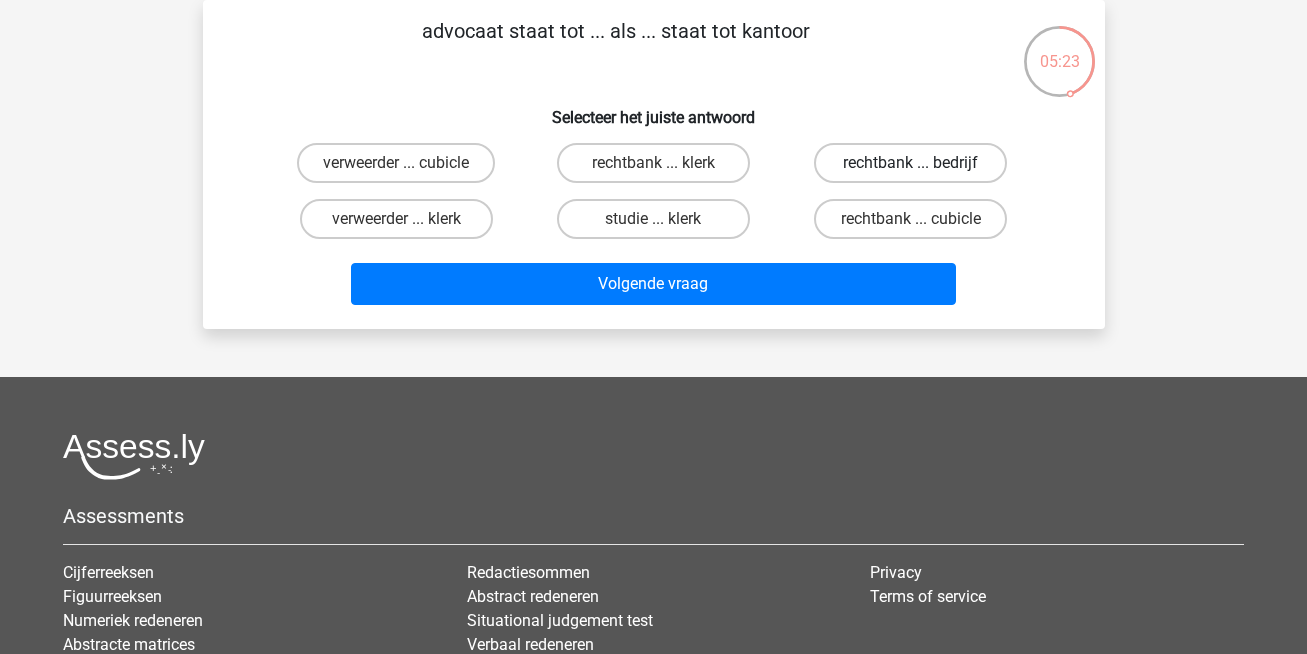 click on "rechtbank ... bedrijf" at bounding box center [910, 163] 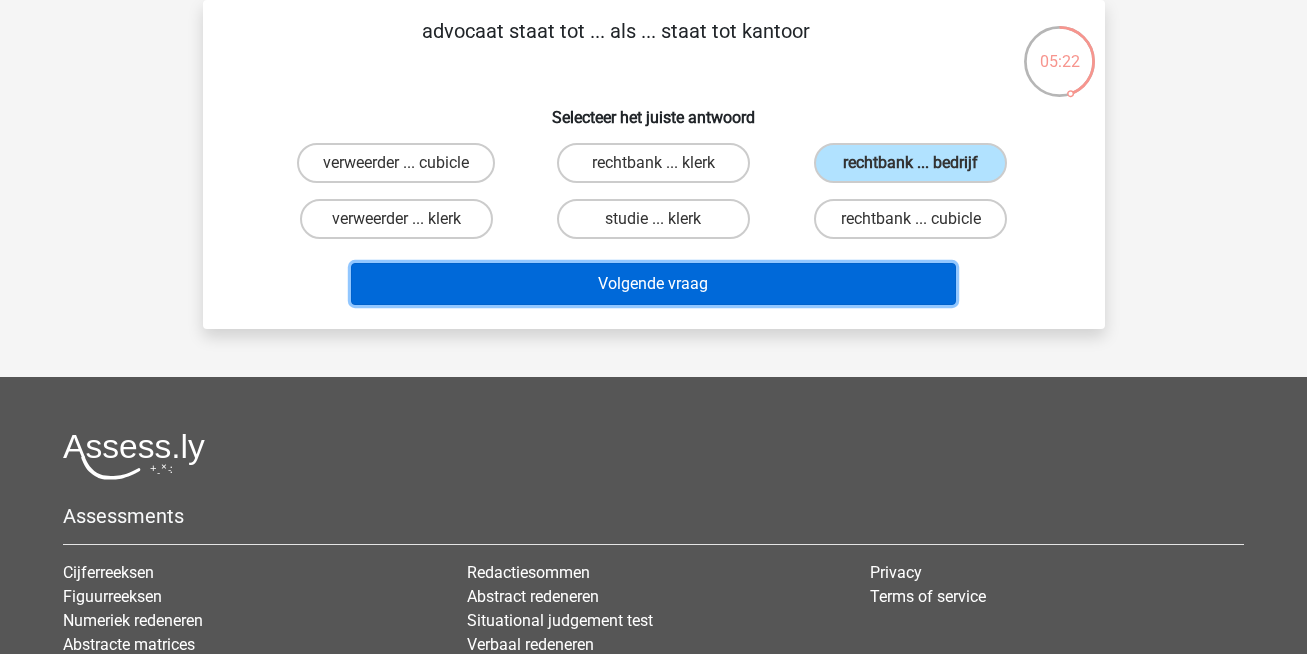 click on "Volgende vraag" at bounding box center (653, 284) 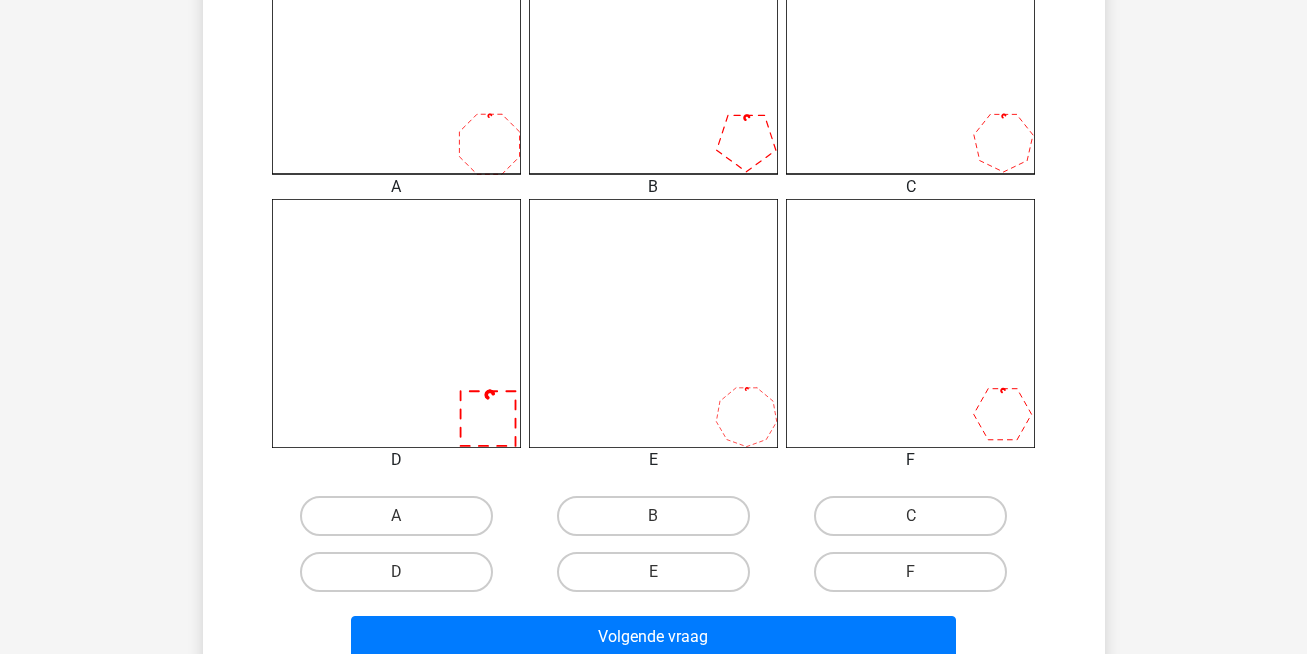 scroll, scrollTop: 680, scrollLeft: 0, axis: vertical 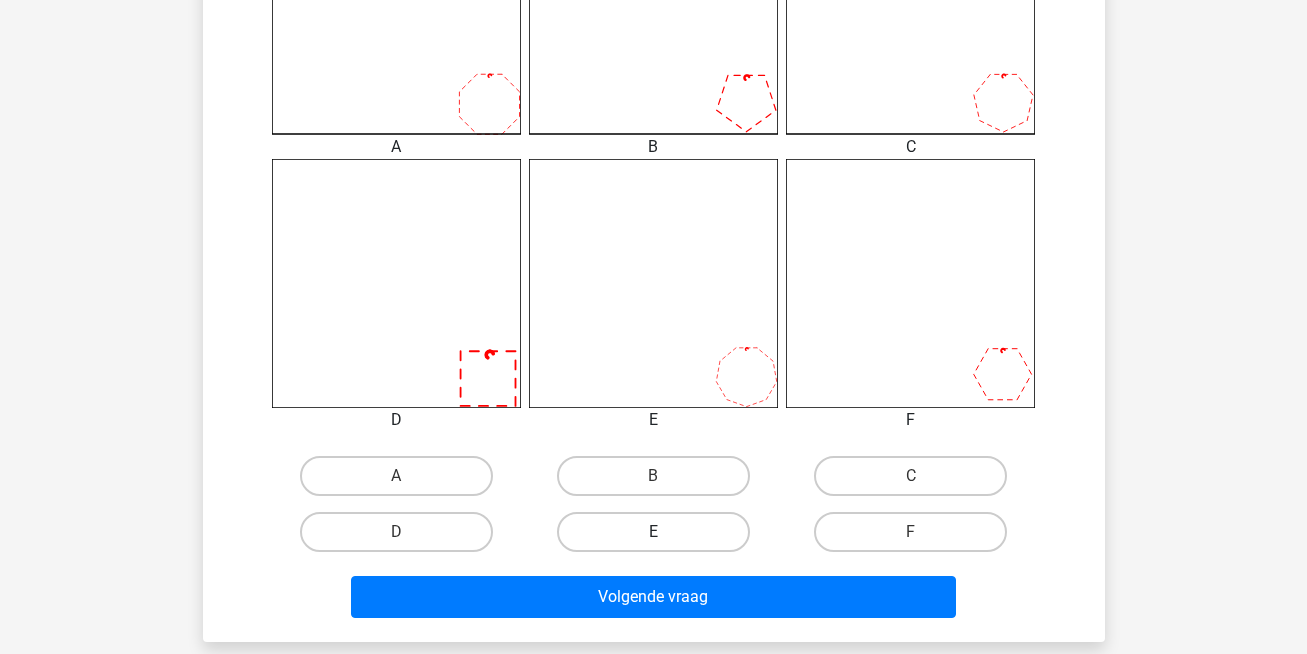 click on "E" at bounding box center [653, 532] 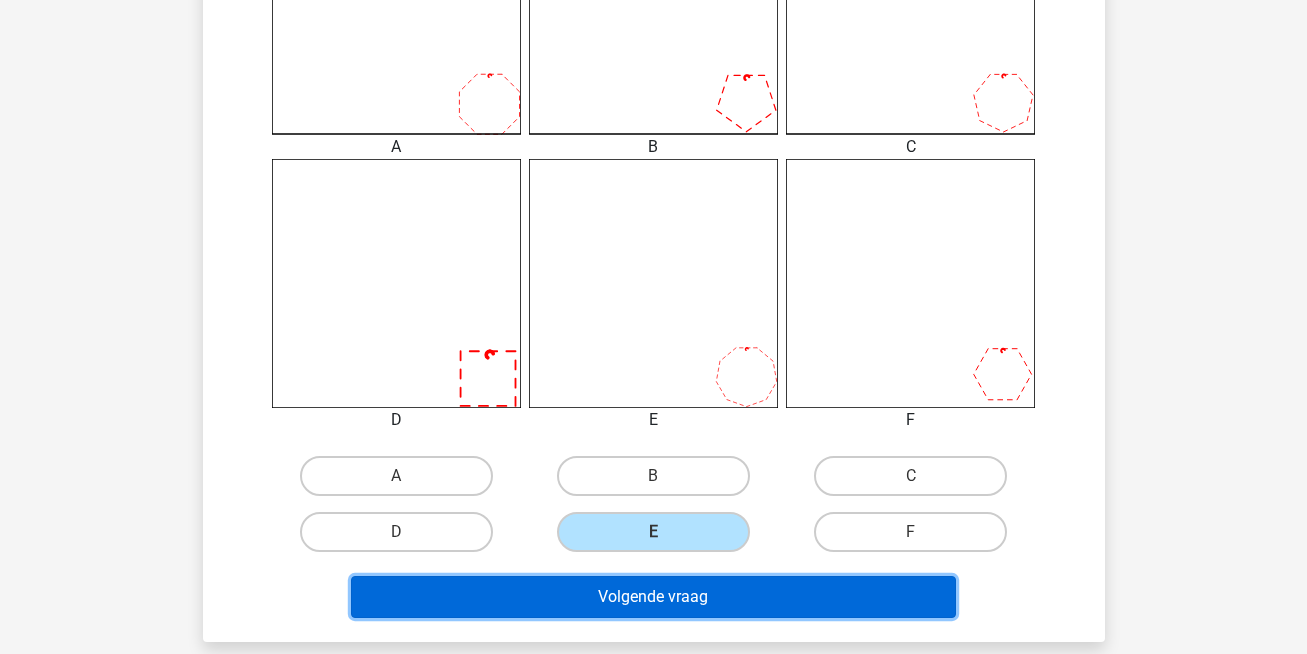 click on "Volgende vraag" at bounding box center (653, 597) 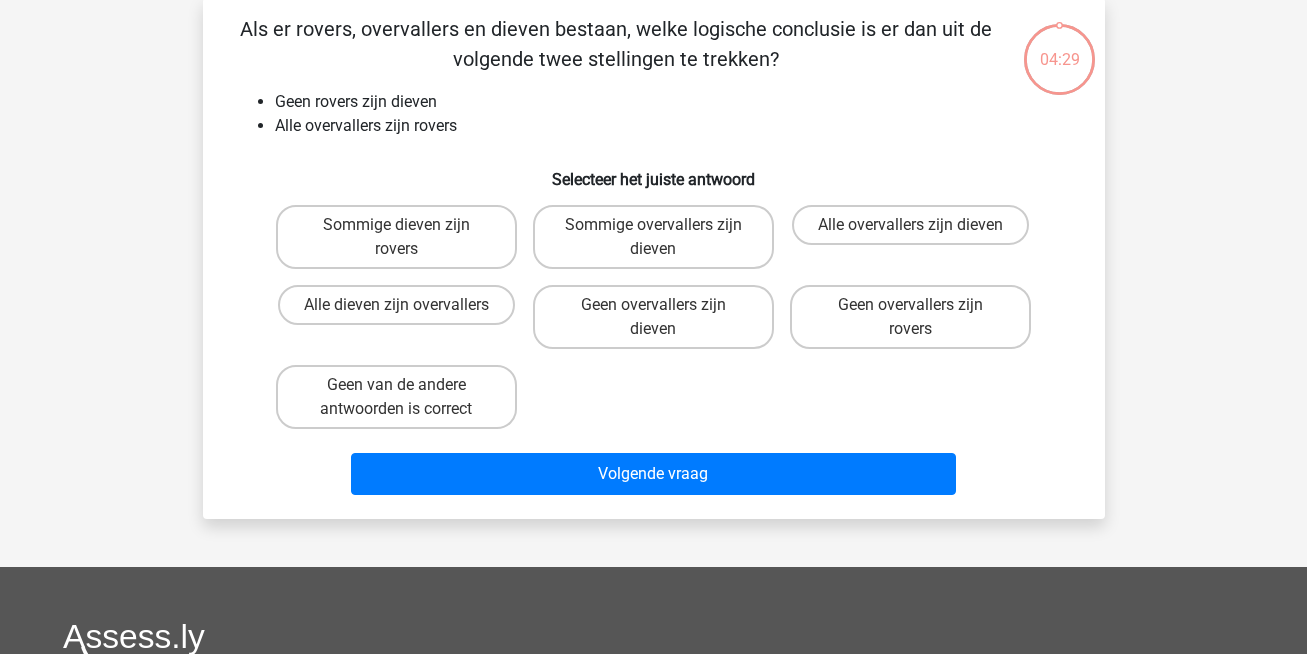 scroll, scrollTop: 92, scrollLeft: 0, axis: vertical 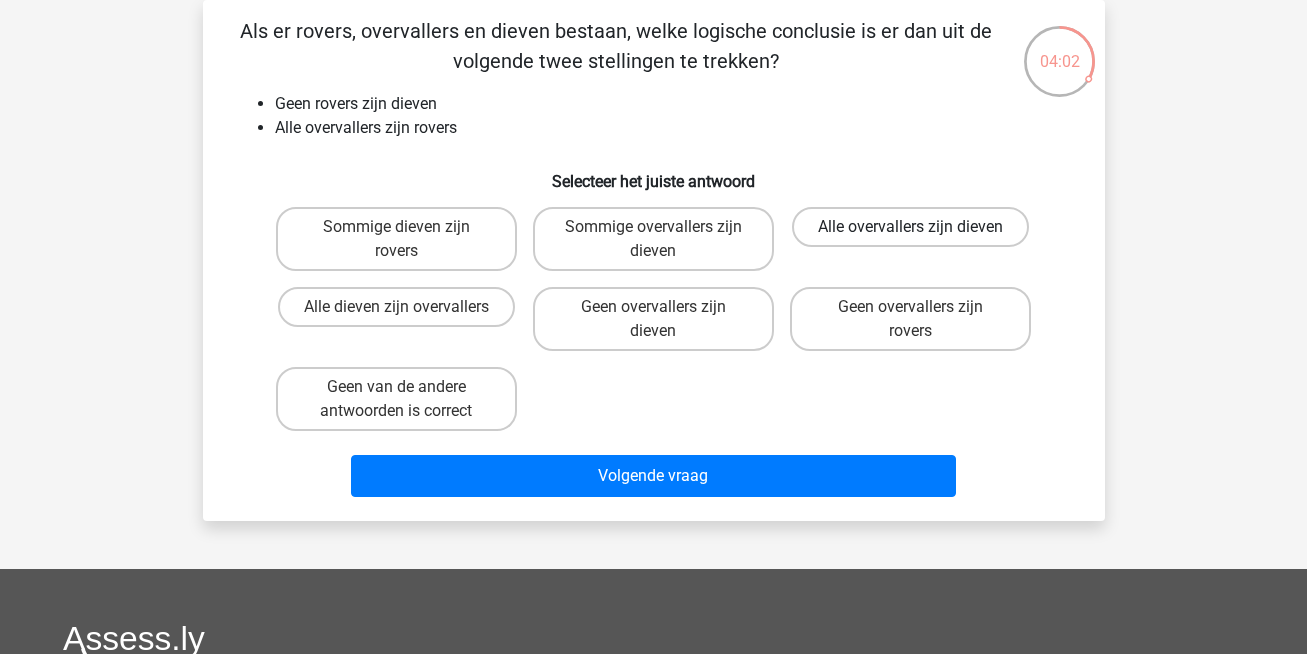 click on "Alle overvallers zijn dieven" at bounding box center (910, 227) 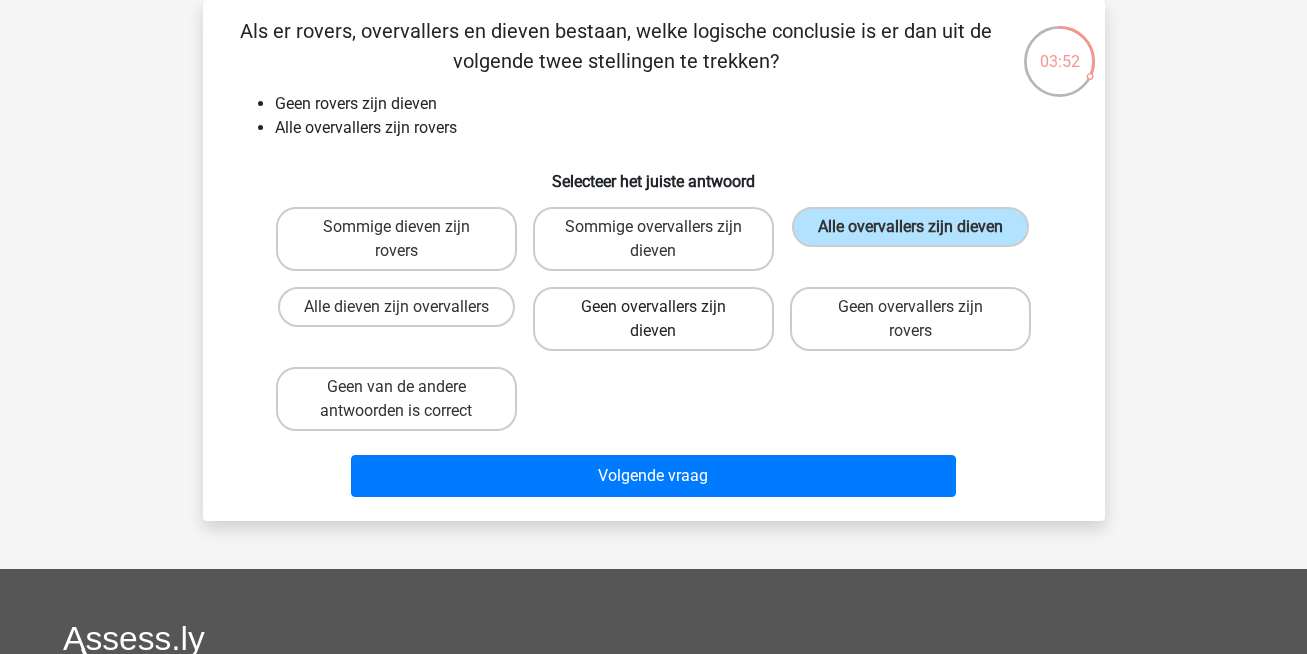 click on "Geen overvallers zijn dieven" at bounding box center [653, 319] 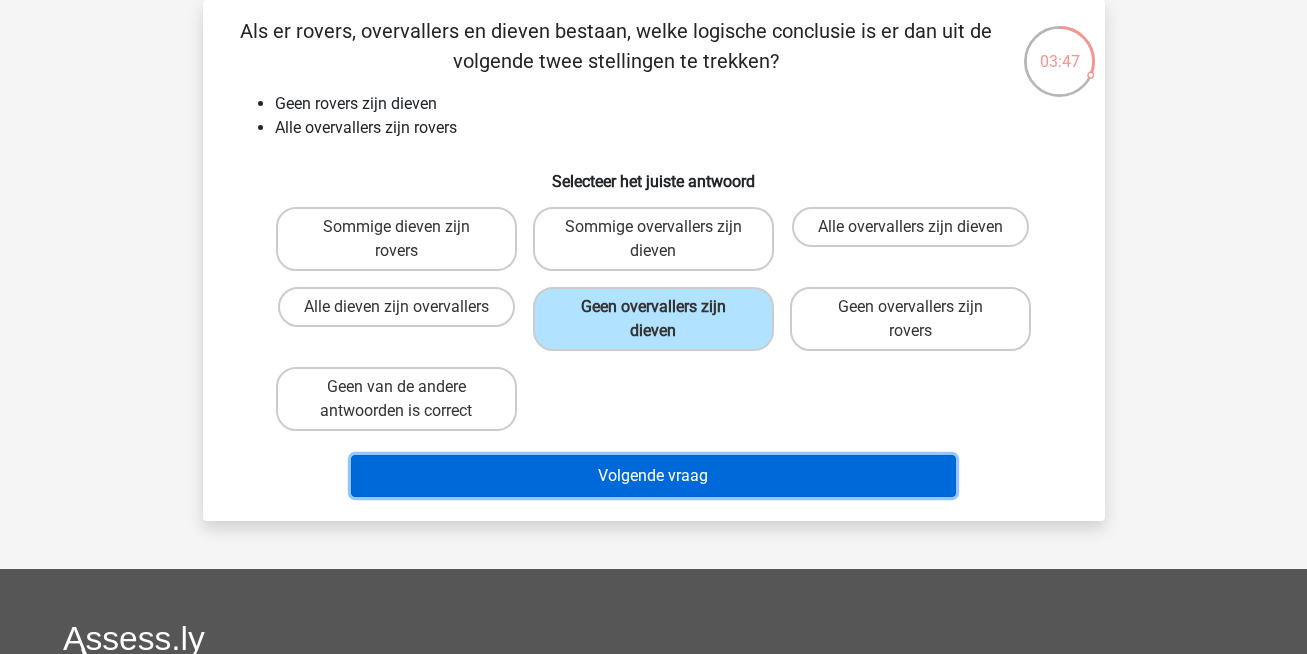 click on "Volgende vraag" at bounding box center [653, 476] 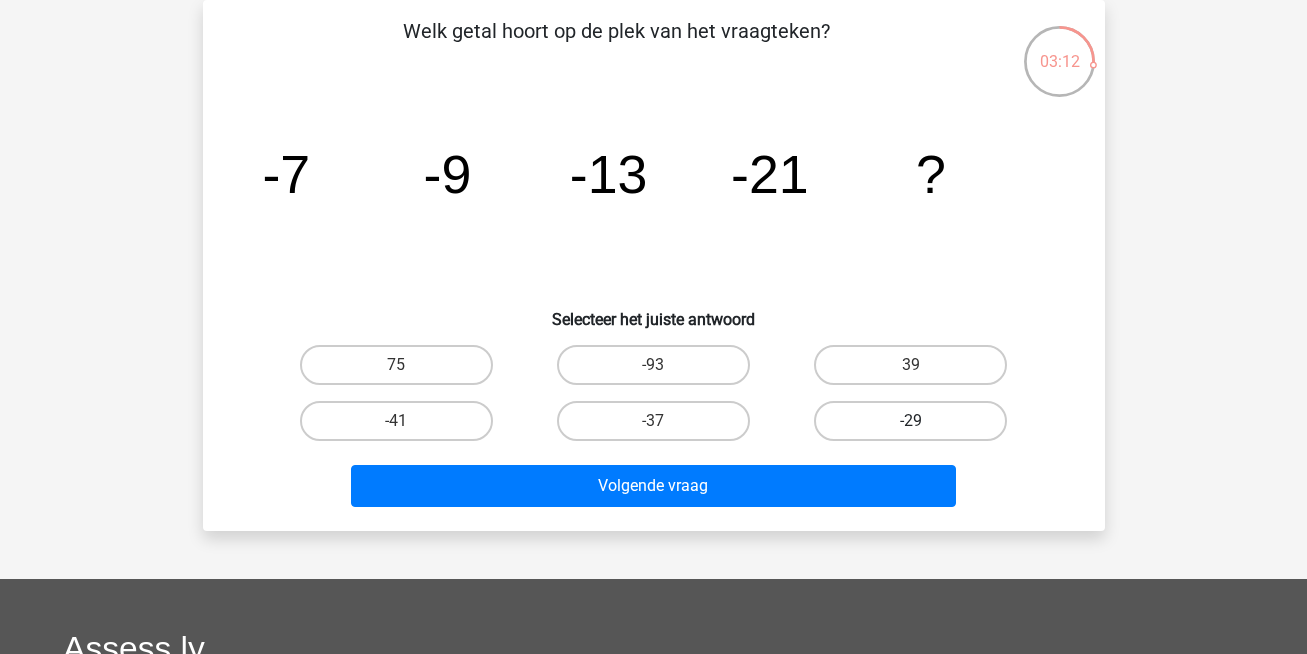 click on "-29" at bounding box center [910, 421] 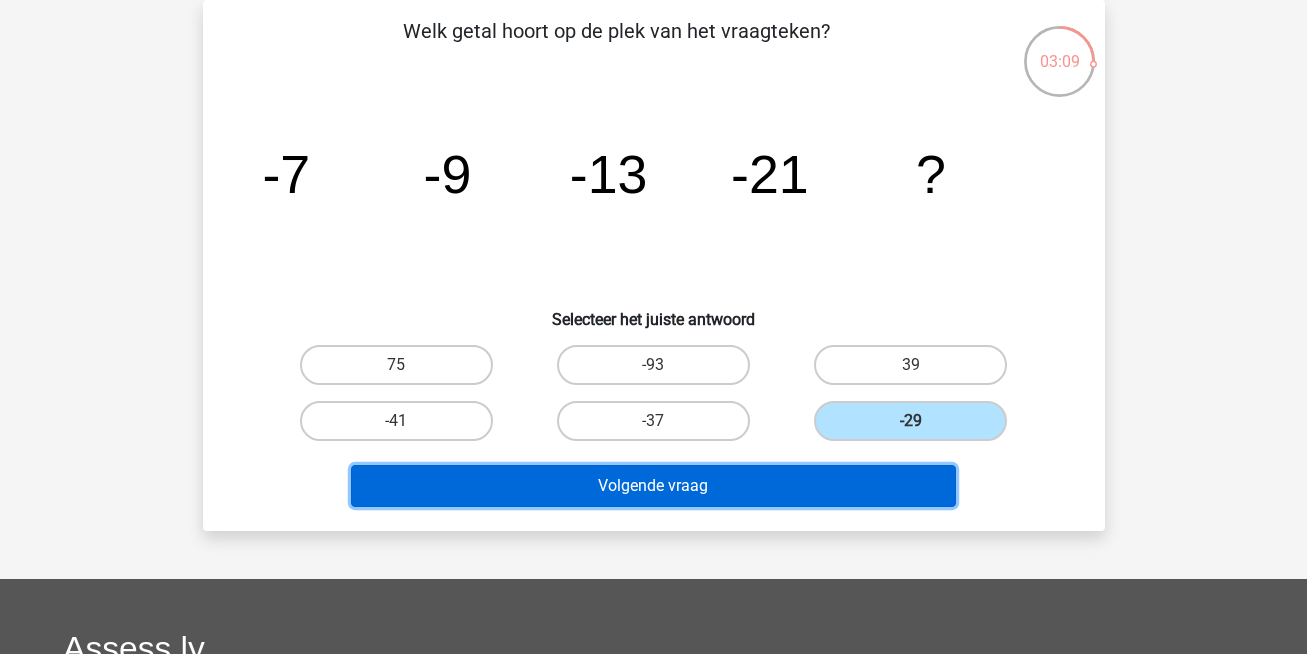 click on "Volgende vraag" at bounding box center (653, 486) 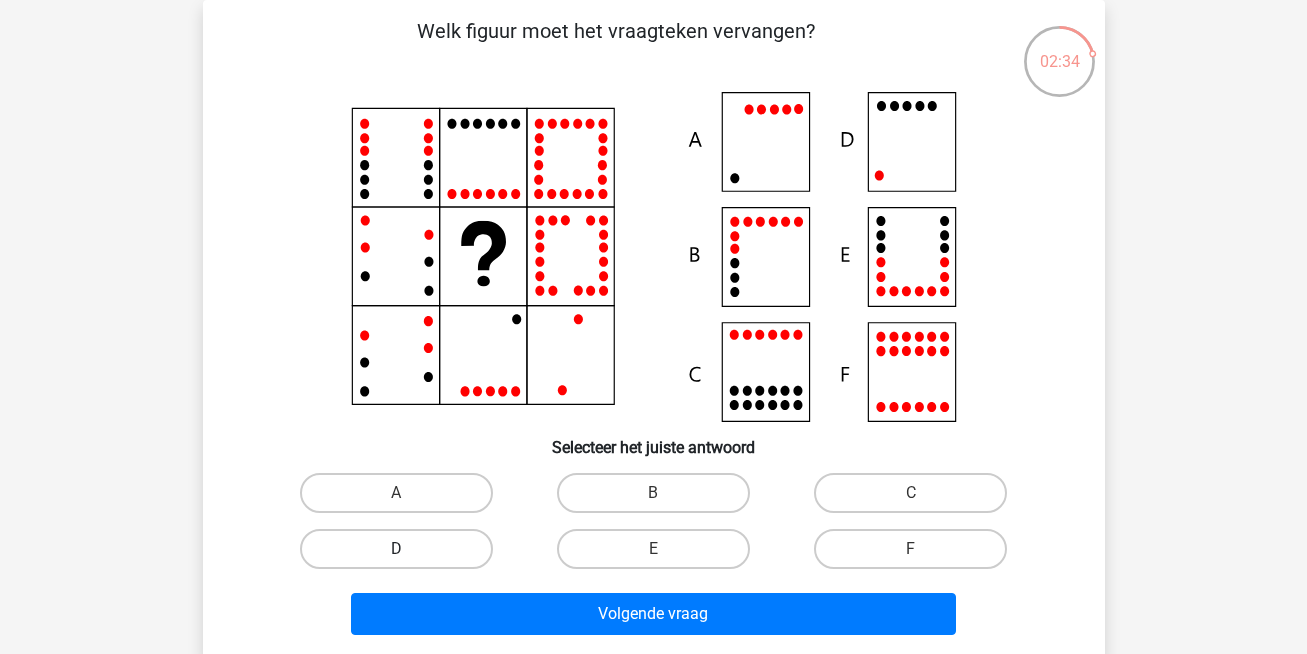 click on "D" at bounding box center [396, 549] 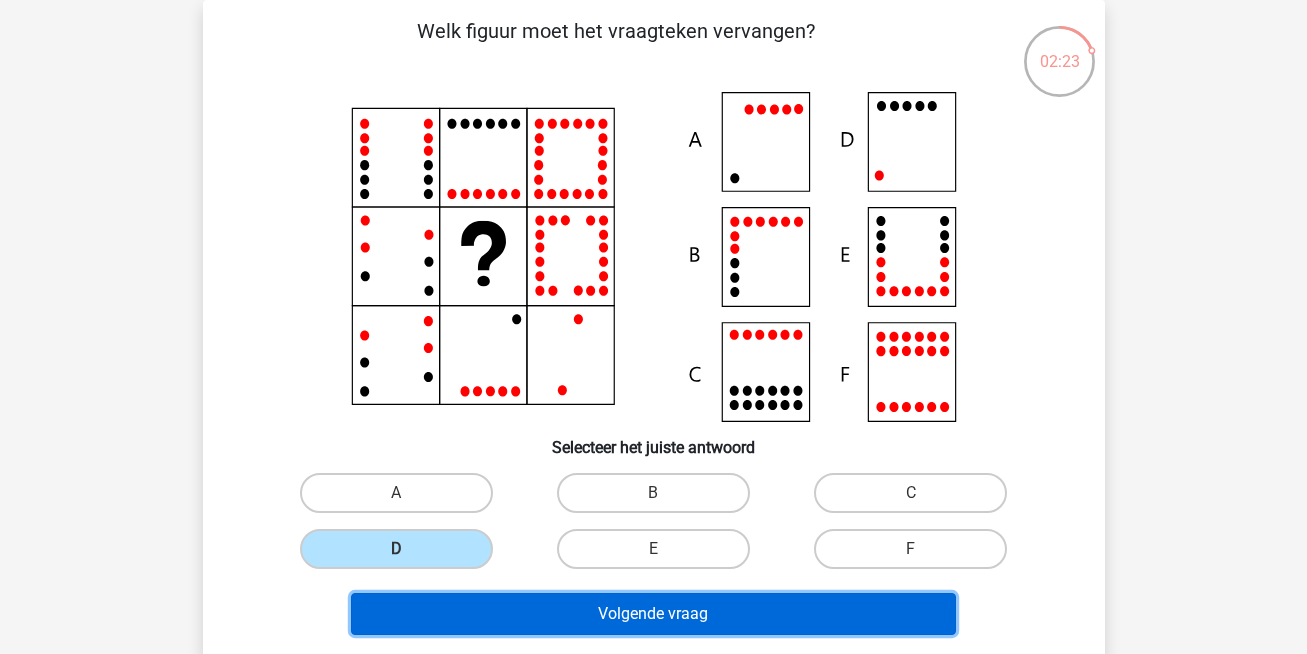 click on "Volgende vraag" at bounding box center (653, 614) 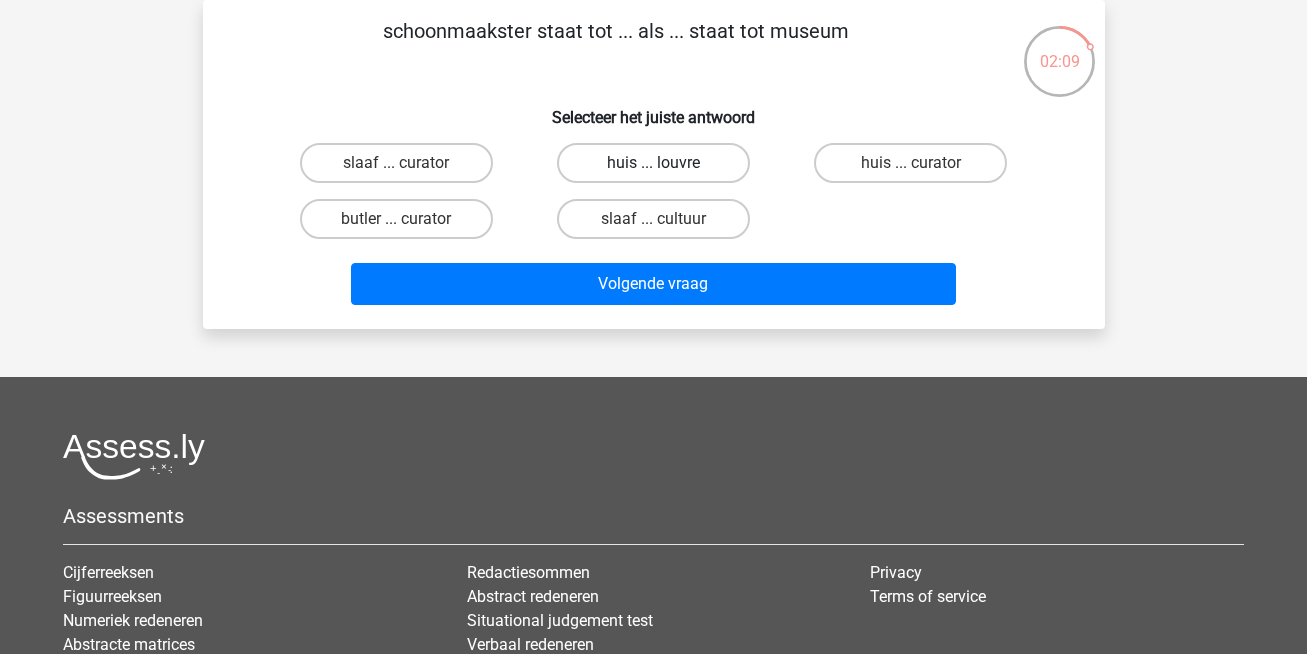 click on "huis ... louvre" at bounding box center [653, 163] 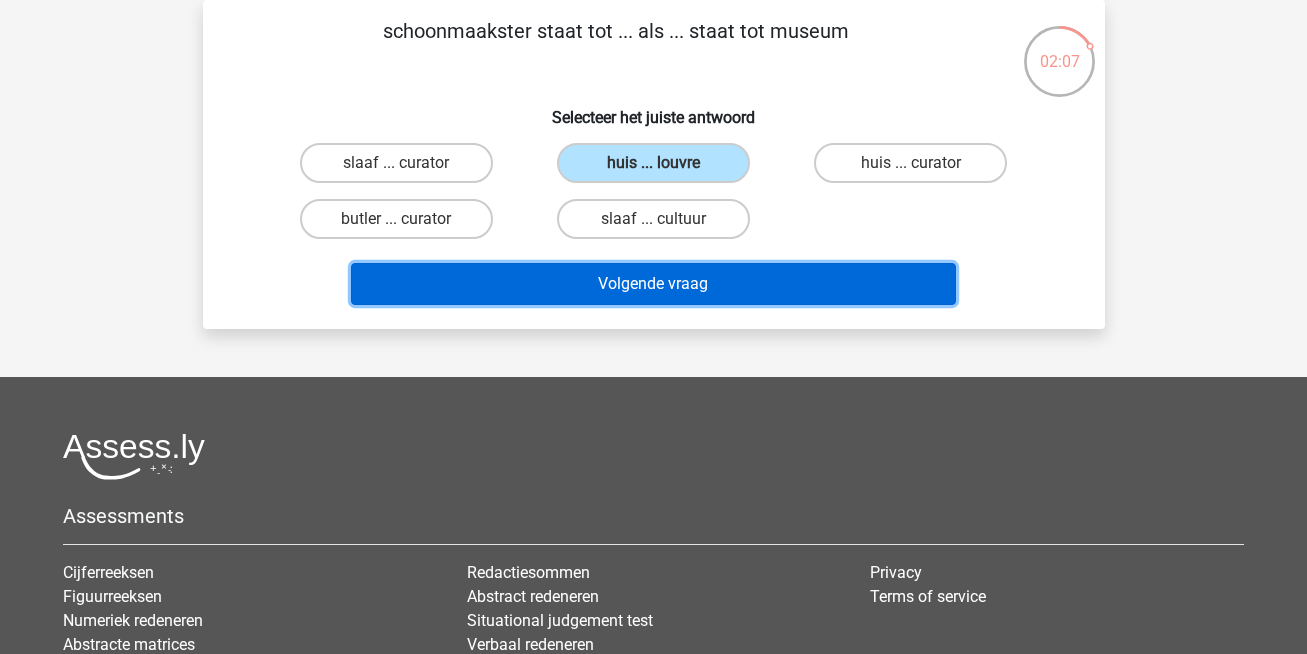 click on "Volgende vraag" at bounding box center [653, 284] 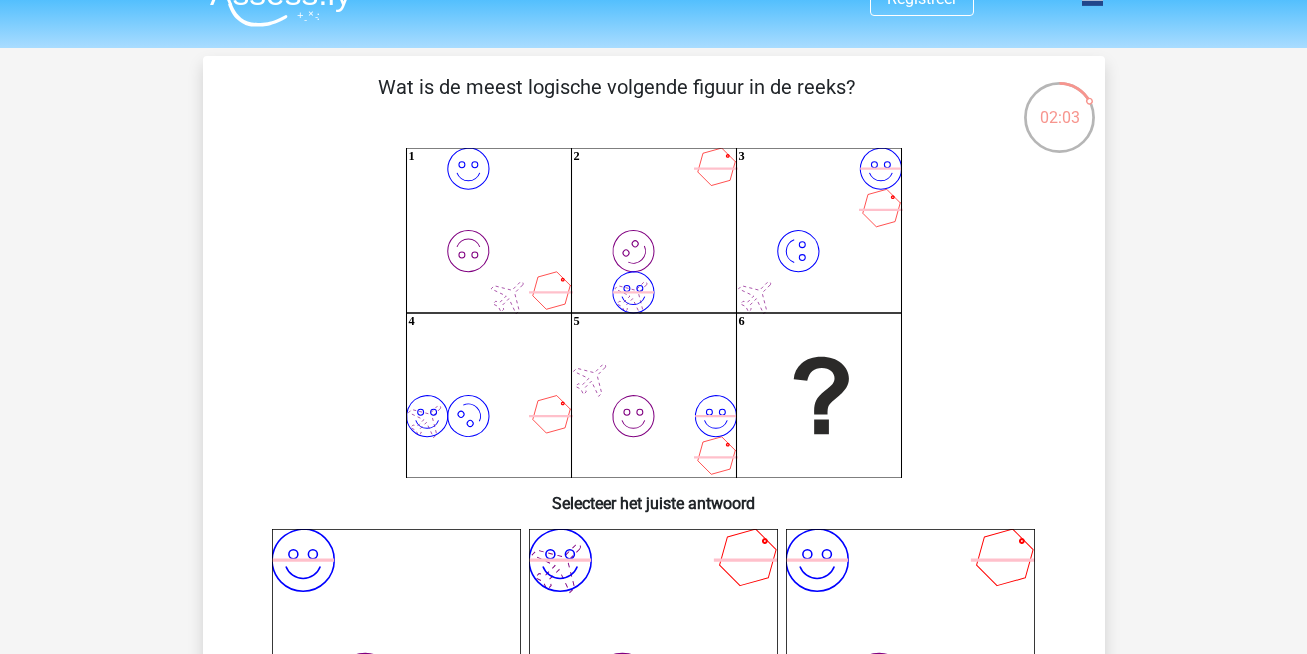 scroll, scrollTop: 40, scrollLeft: 0, axis: vertical 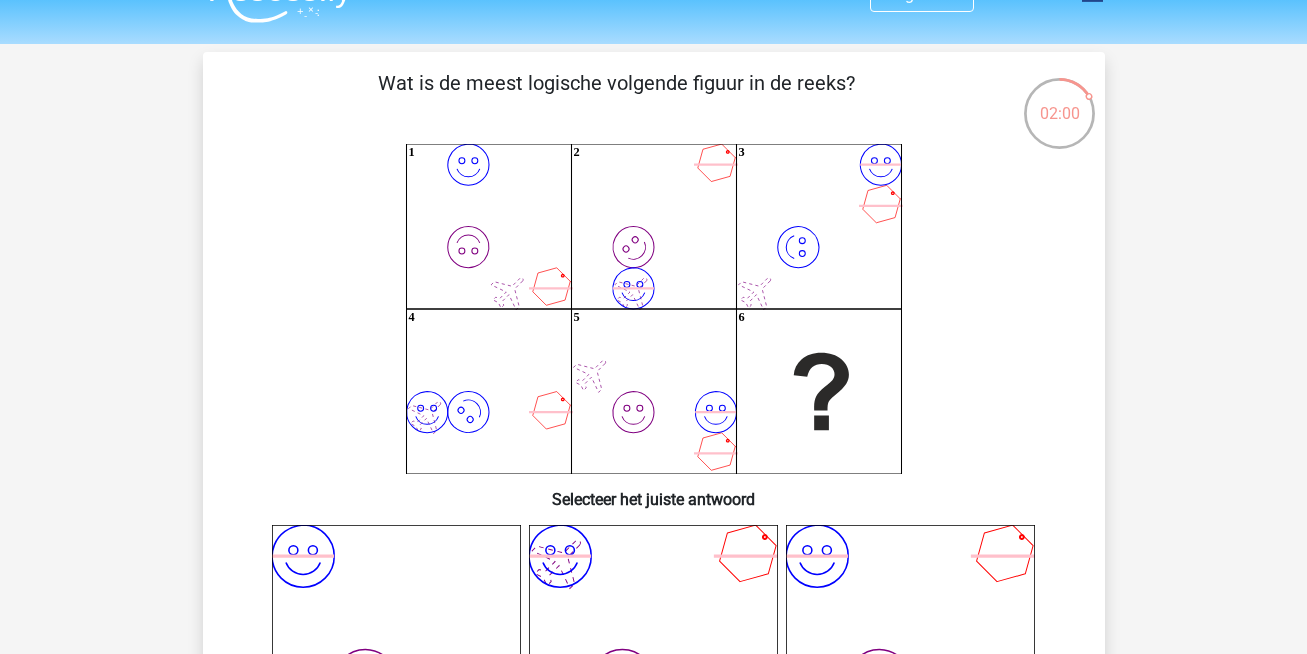click on "image/svg+xml
image/svg+xml
1
image/svg+xml
image/svg+xml
2
image/svg+xml
image/svg+xml
3" 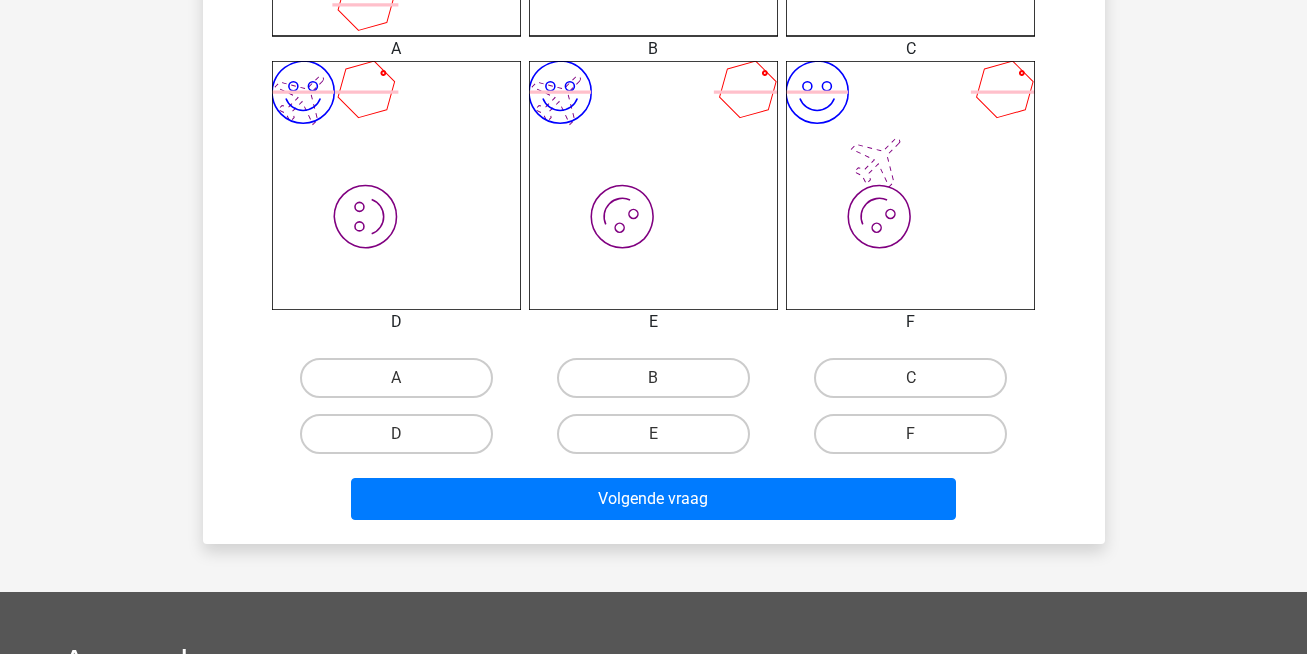 scroll, scrollTop: 800, scrollLeft: 0, axis: vertical 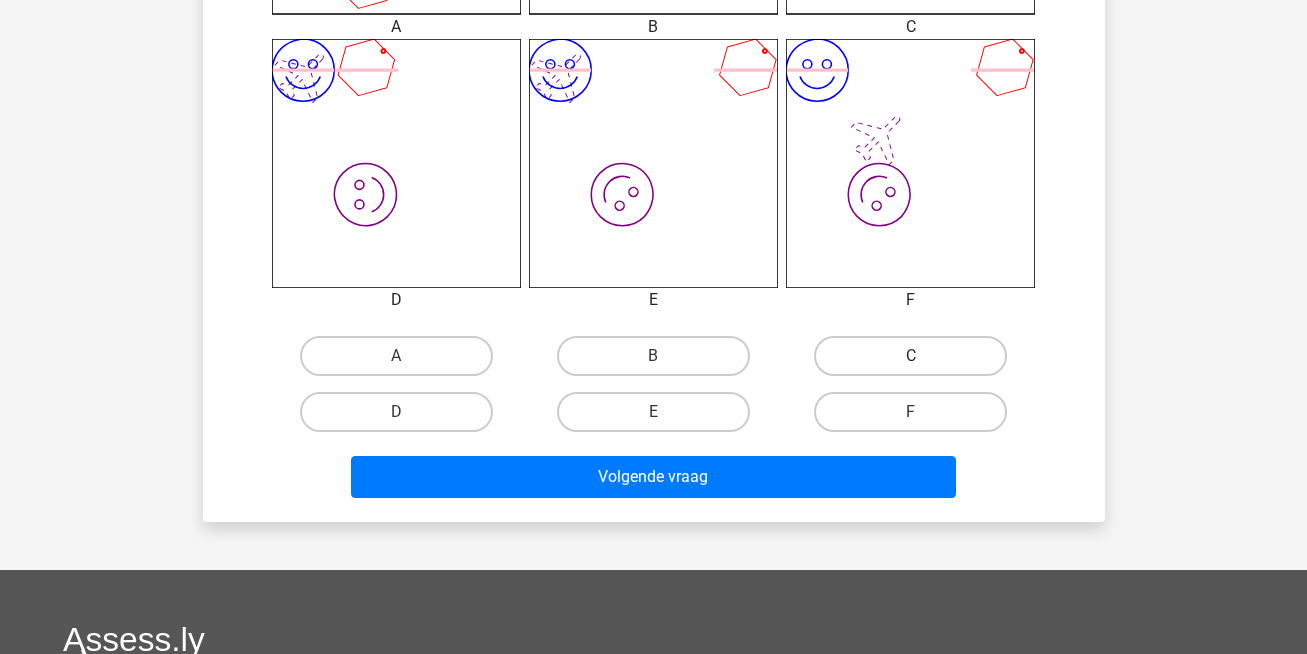 click on "C" at bounding box center (910, 356) 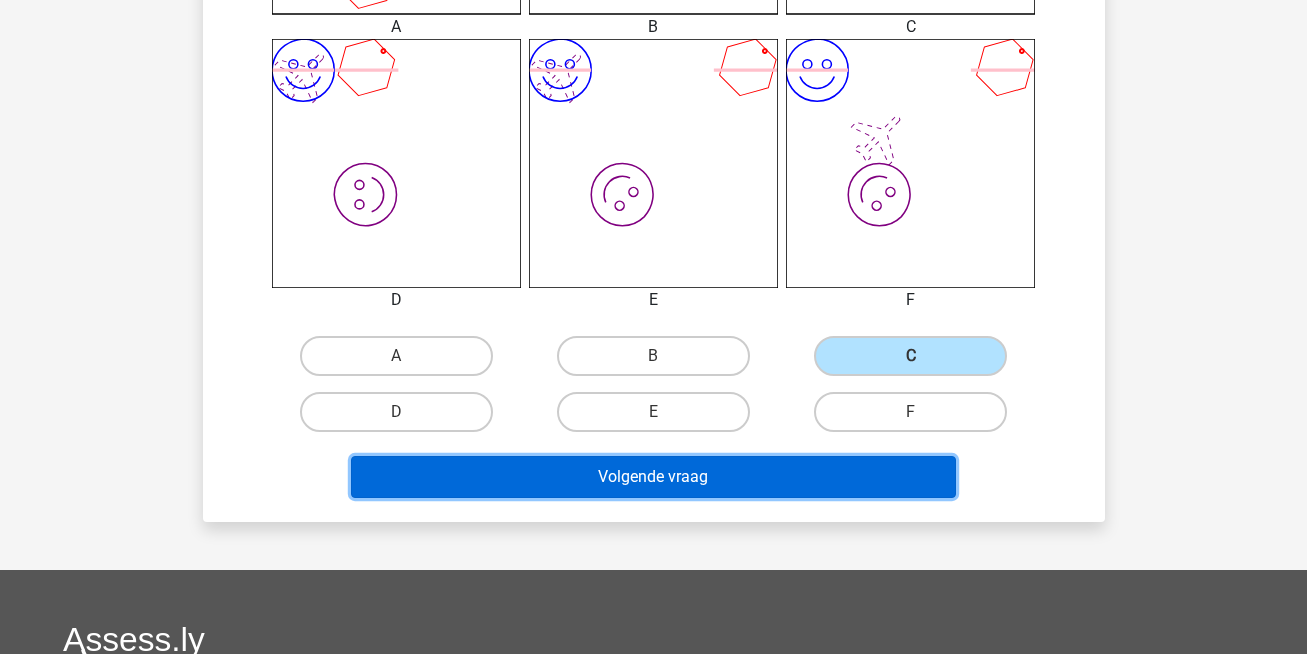 click on "Volgende vraag" at bounding box center [653, 477] 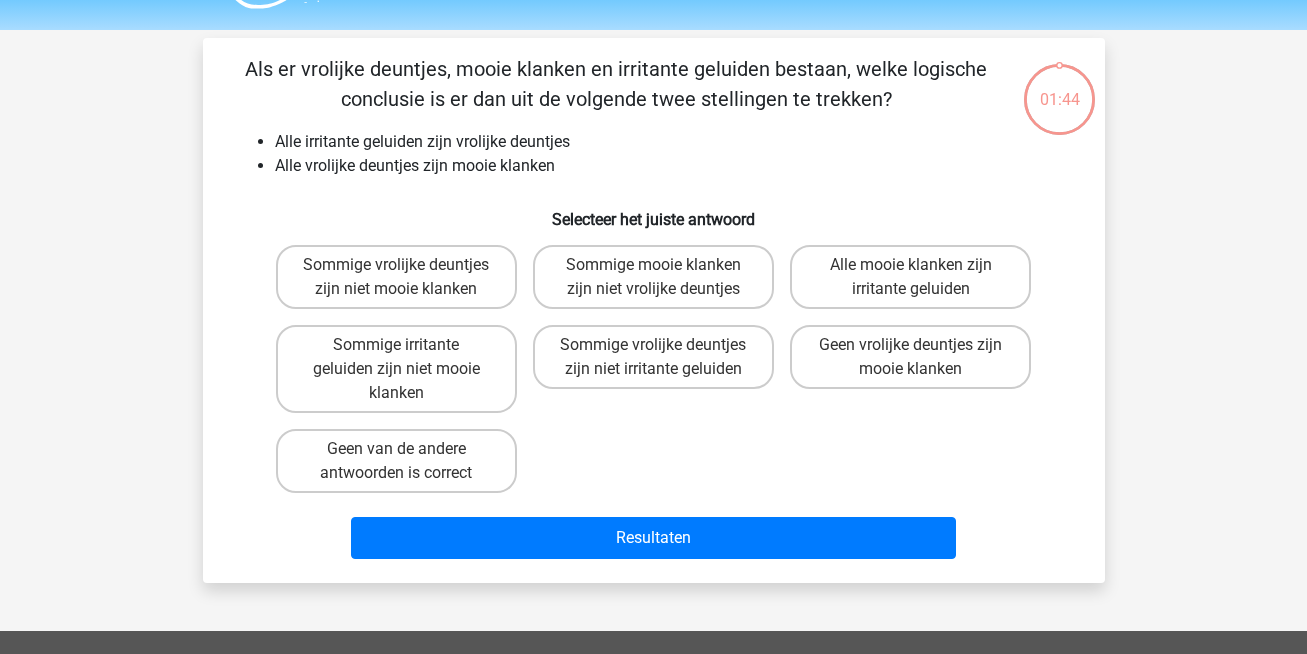 scroll, scrollTop: 52, scrollLeft: 0, axis: vertical 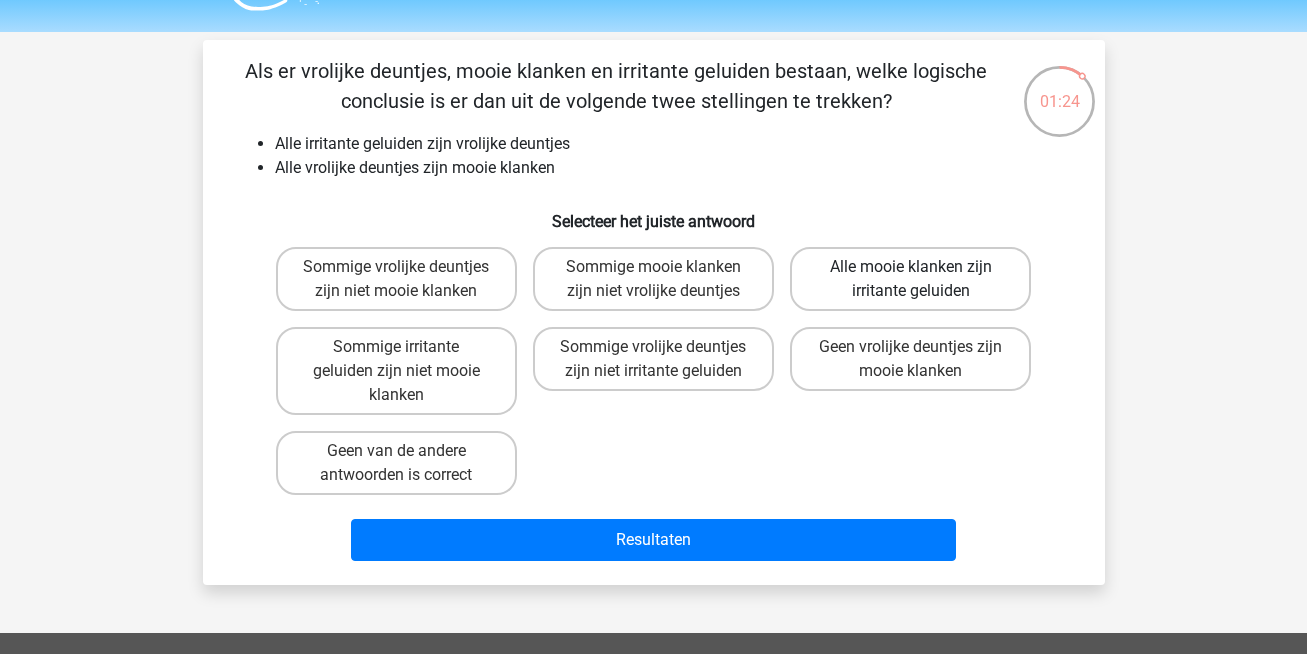 click on "Alle mooie klanken zijn irritante geluiden" at bounding box center [910, 279] 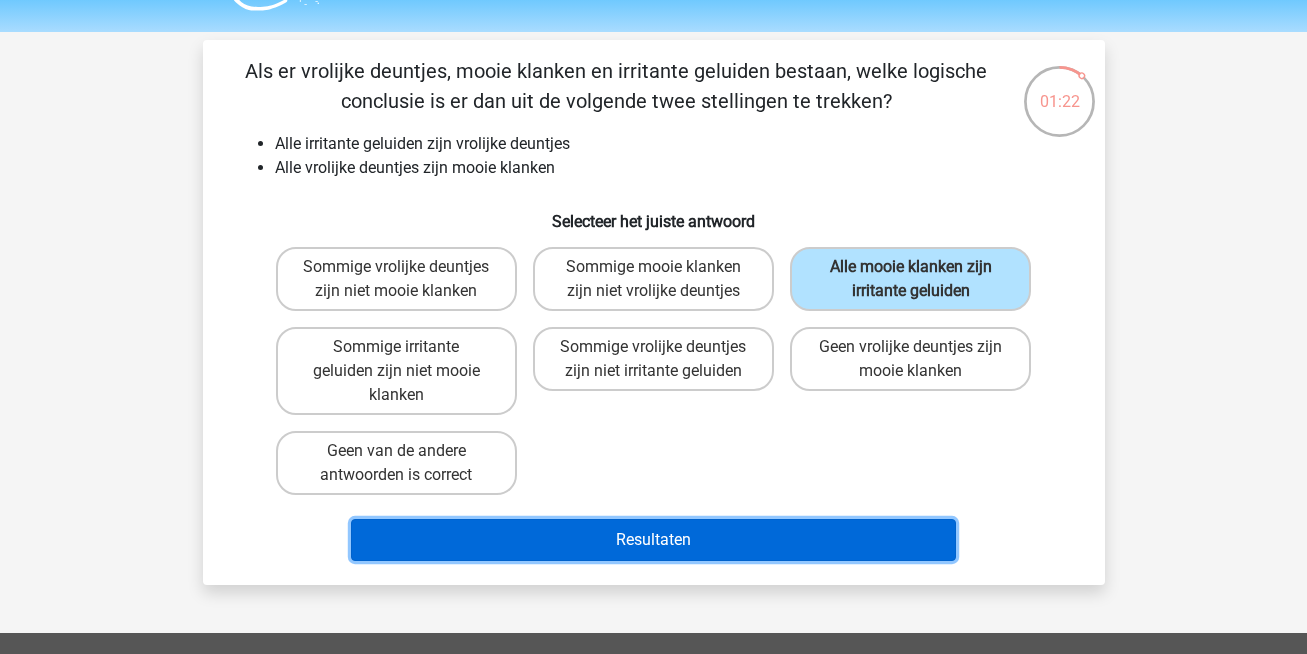 click on "Resultaten" at bounding box center [653, 540] 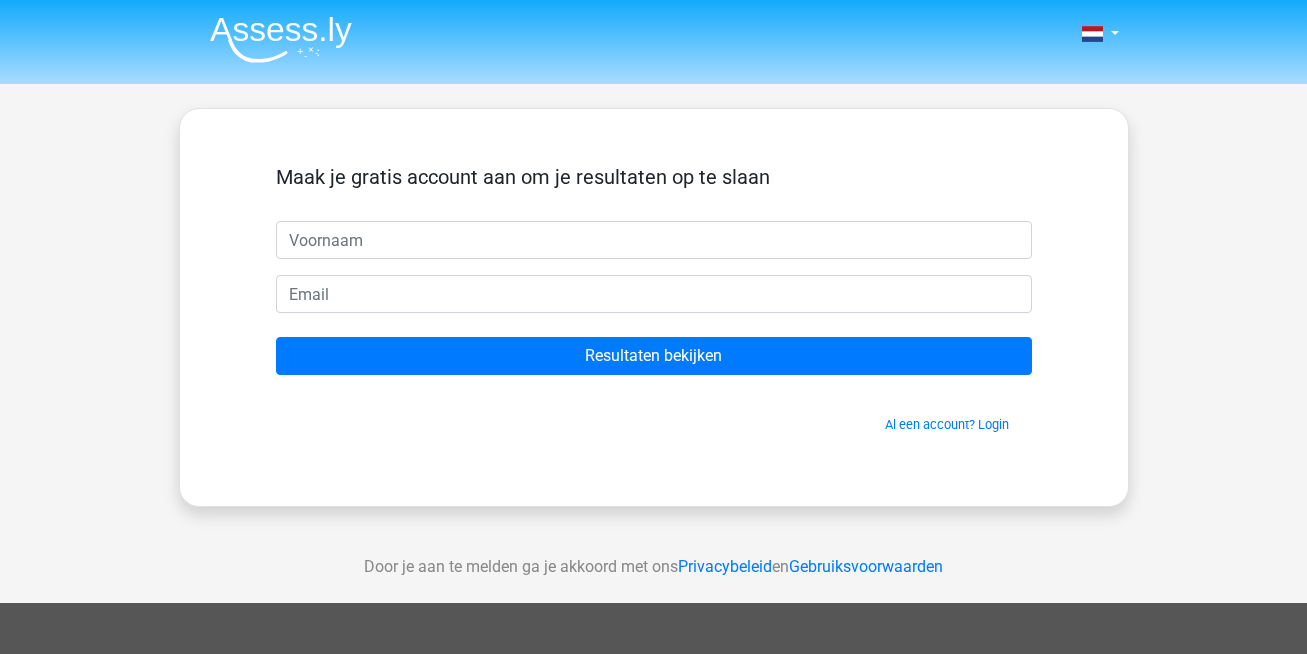 scroll, scrollTop: 0, scrollLeft: 0, axis: both 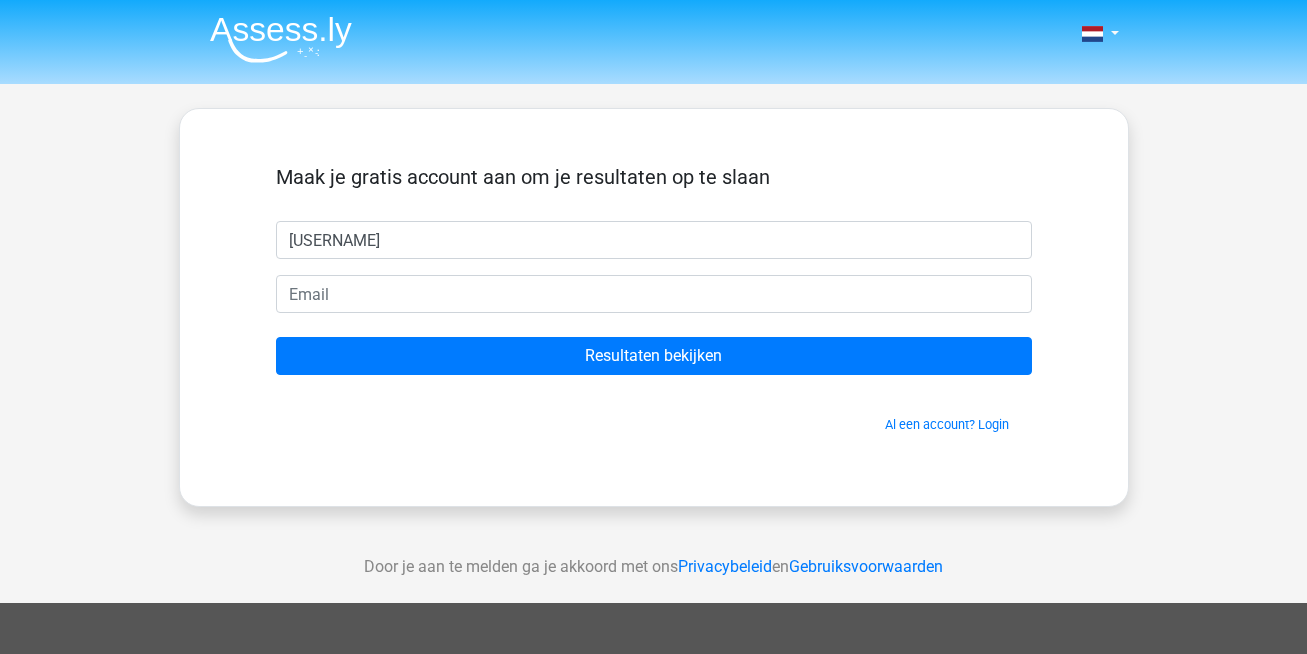 type on "s" 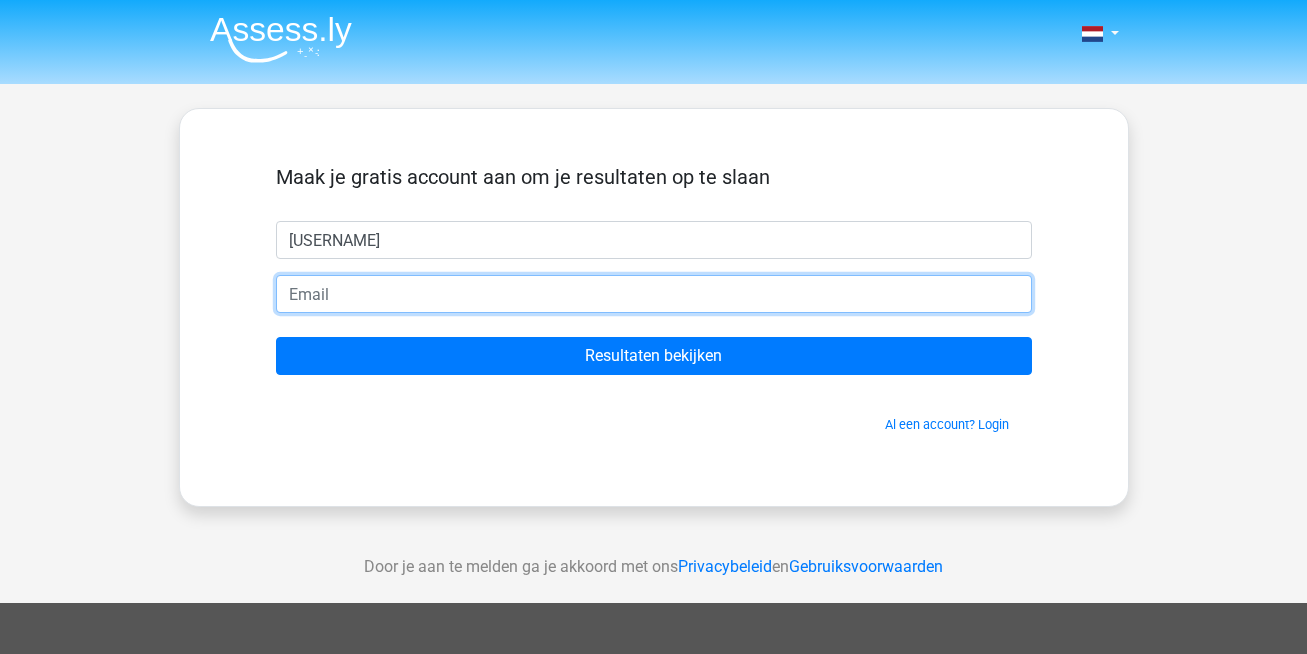click at bounding box center [654, 294] 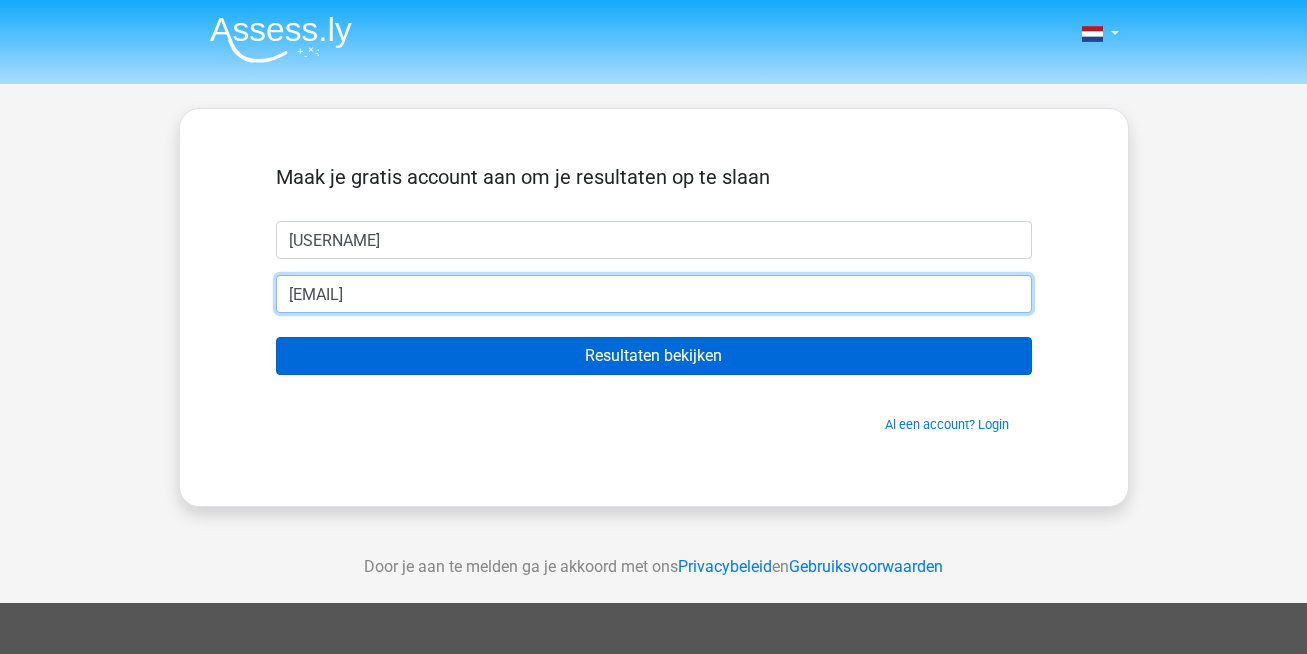type on "[EMAIL]" 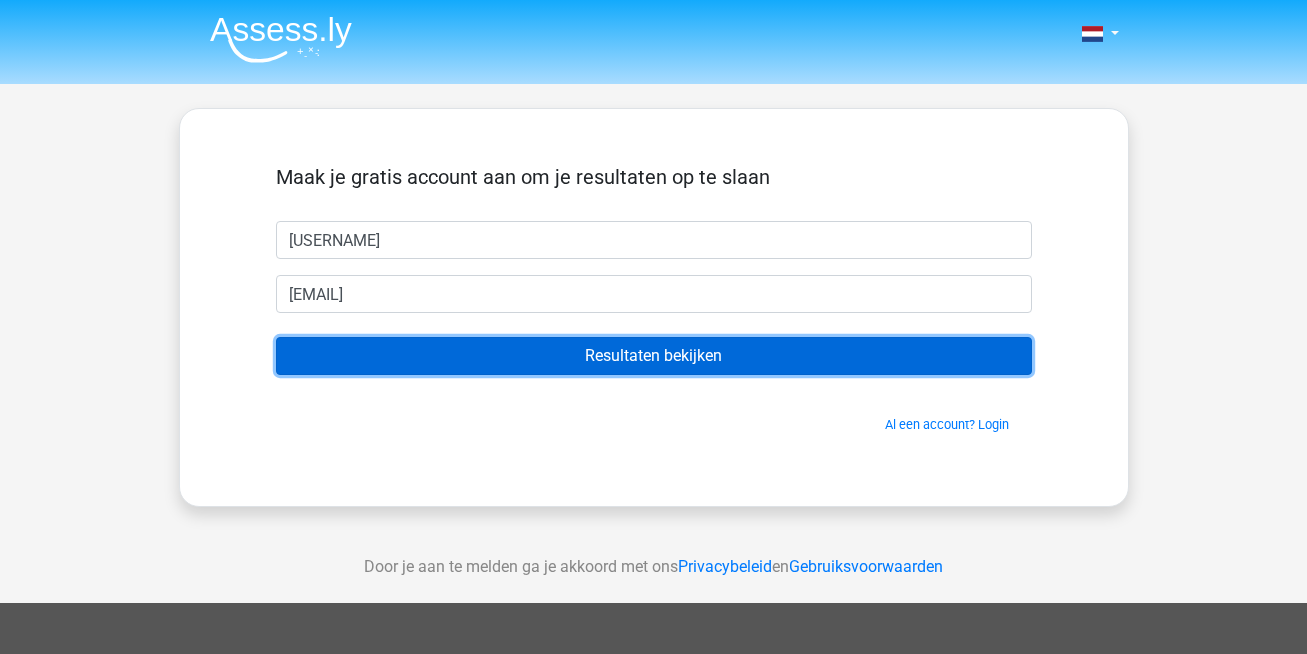 click on "Resultaten bekijken" at bounding box center [654, 356] 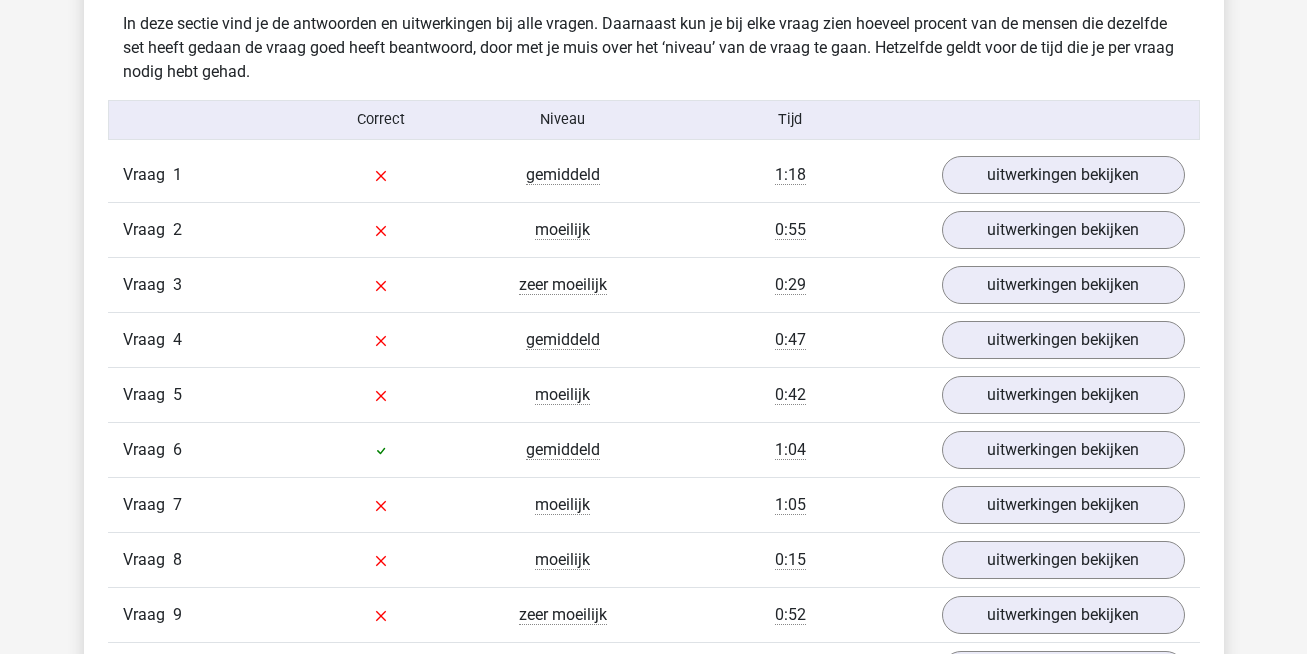 scroll, scrollTop: 2200, scrollLeft: 0, axis: vertical 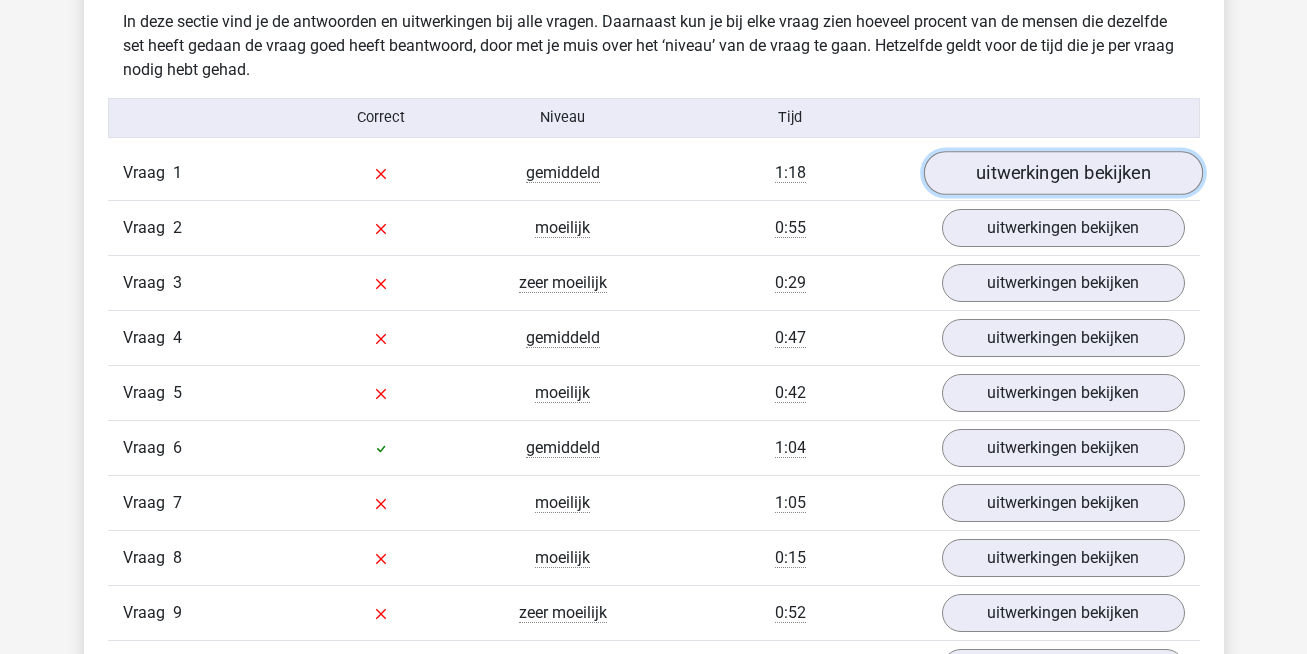 click on "uitwerkingen bekijken" at bounding box center [1062, 173] 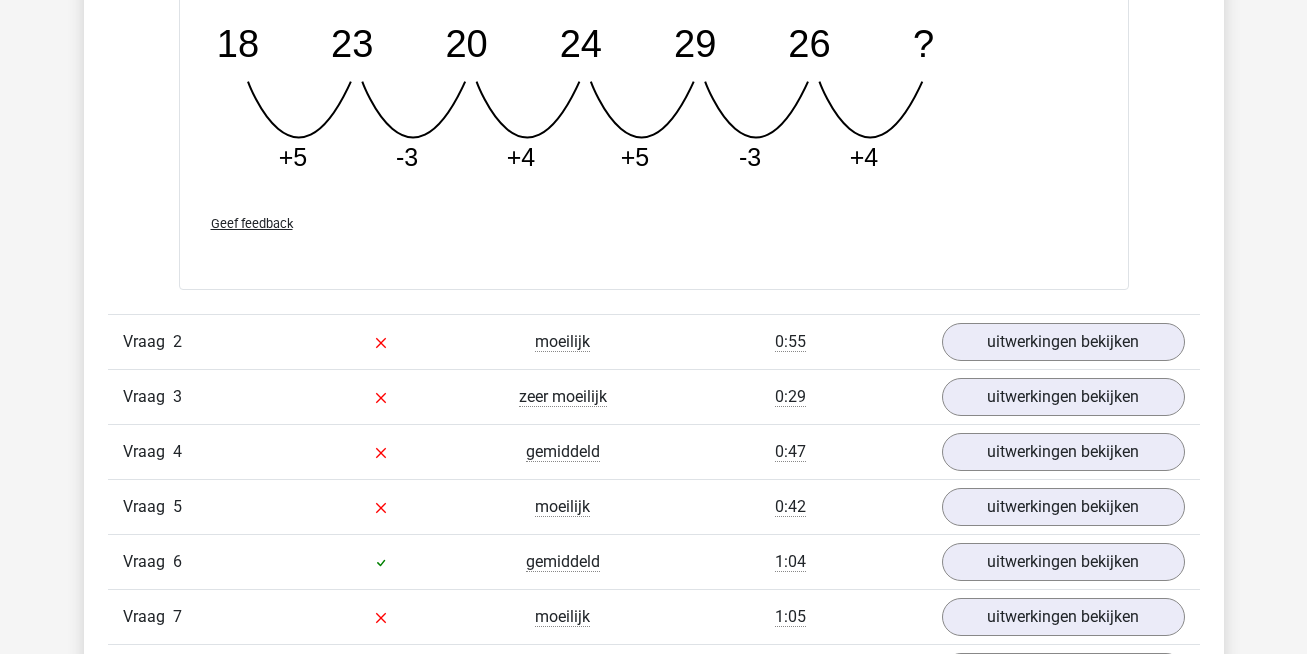 scroll, scrollTop: 3000, scrollLeft: 0, axis: vertical 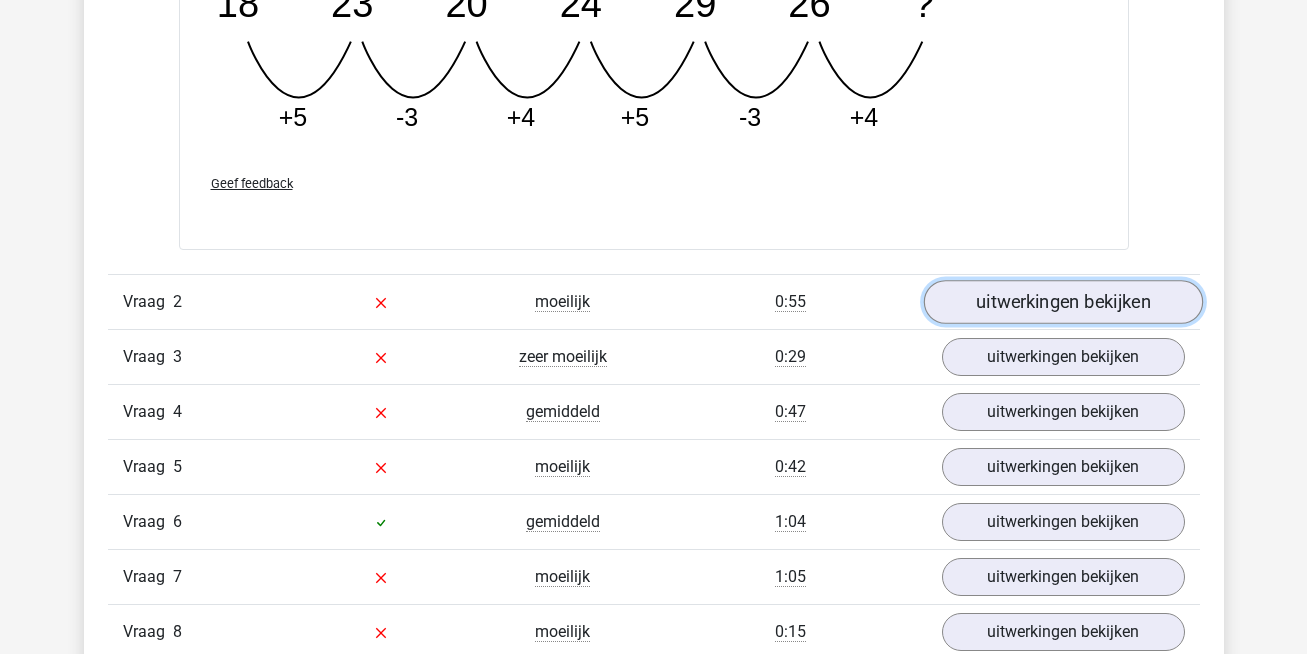 click on "uitwerkingen bekijken" at bounding box center [1062, 302] 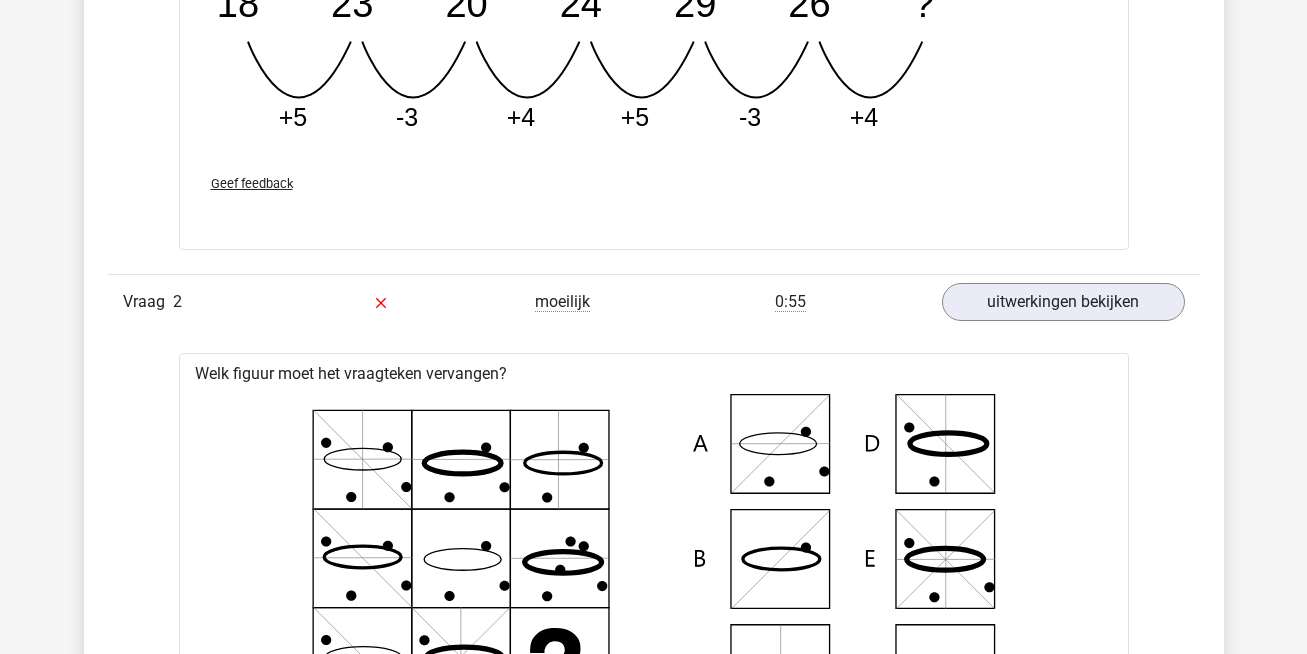 click on "Welk figuur moet het vraagteken vervangen?" at bounding box center (654, 764) 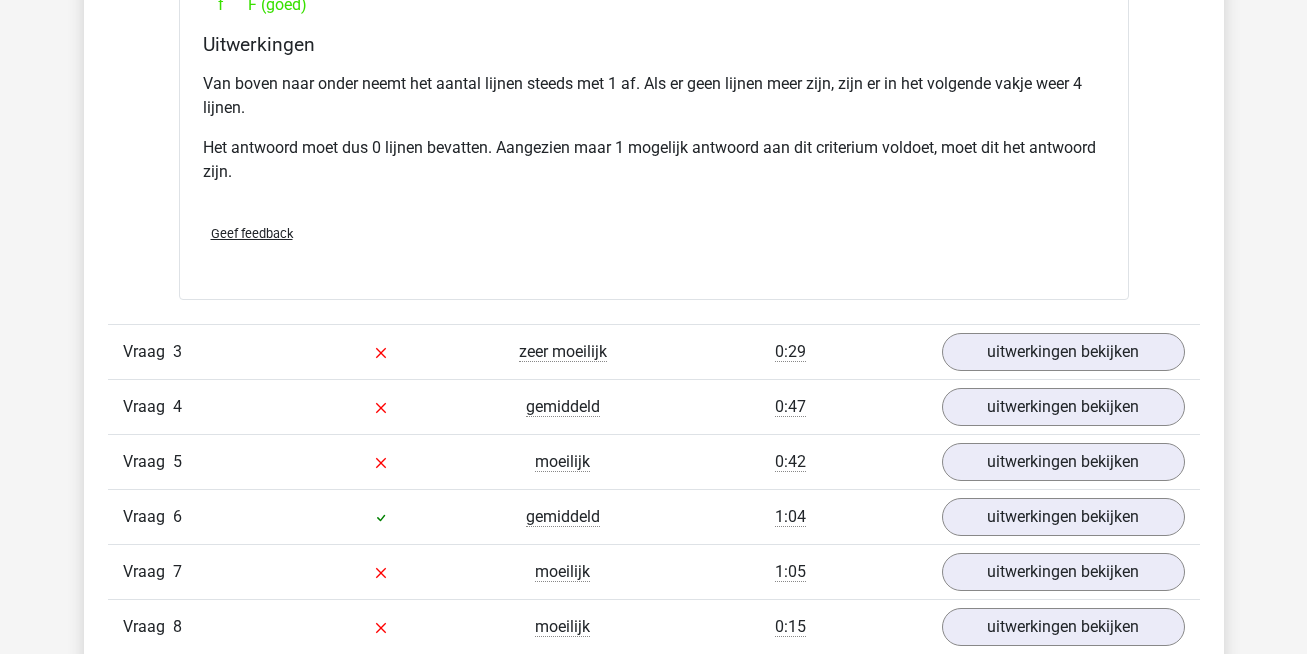 scroll, scrollTop: 3880, scrollLeft: 0, axis: vertical 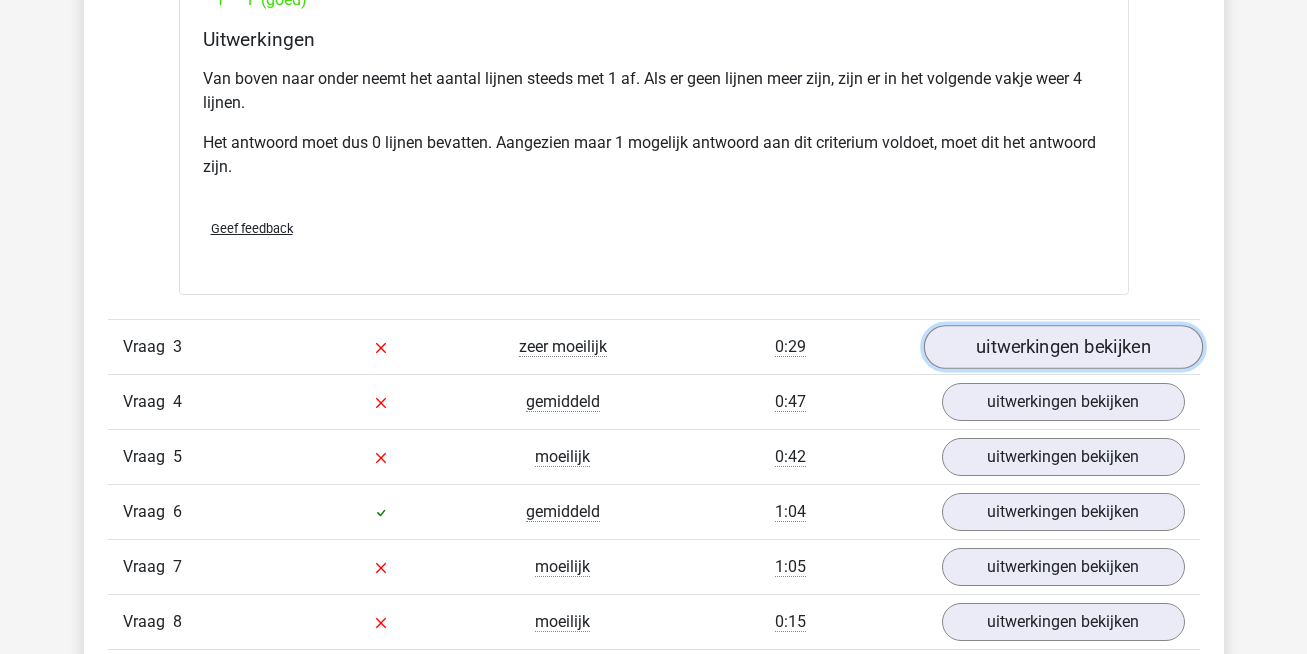 click on "uitwerkingen bekijken" at bounding box center [1062, 347] 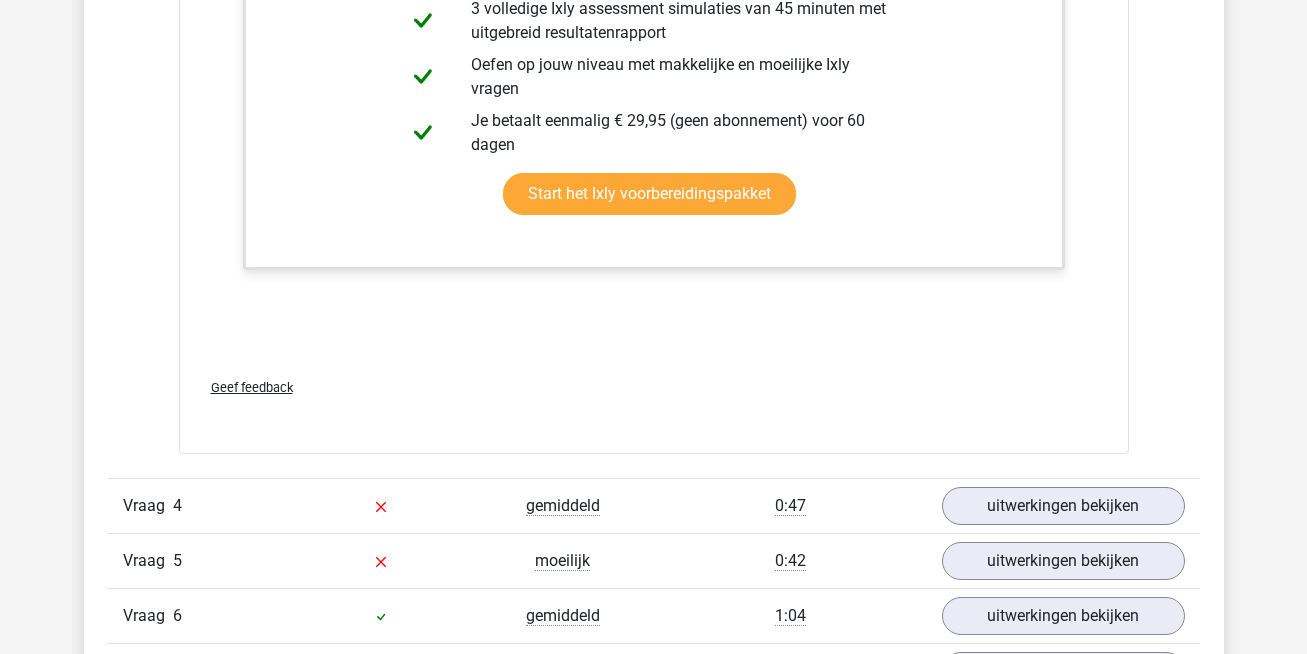 scroll, scrollTop: 5000, scrollLeft: 0, axis: vertical 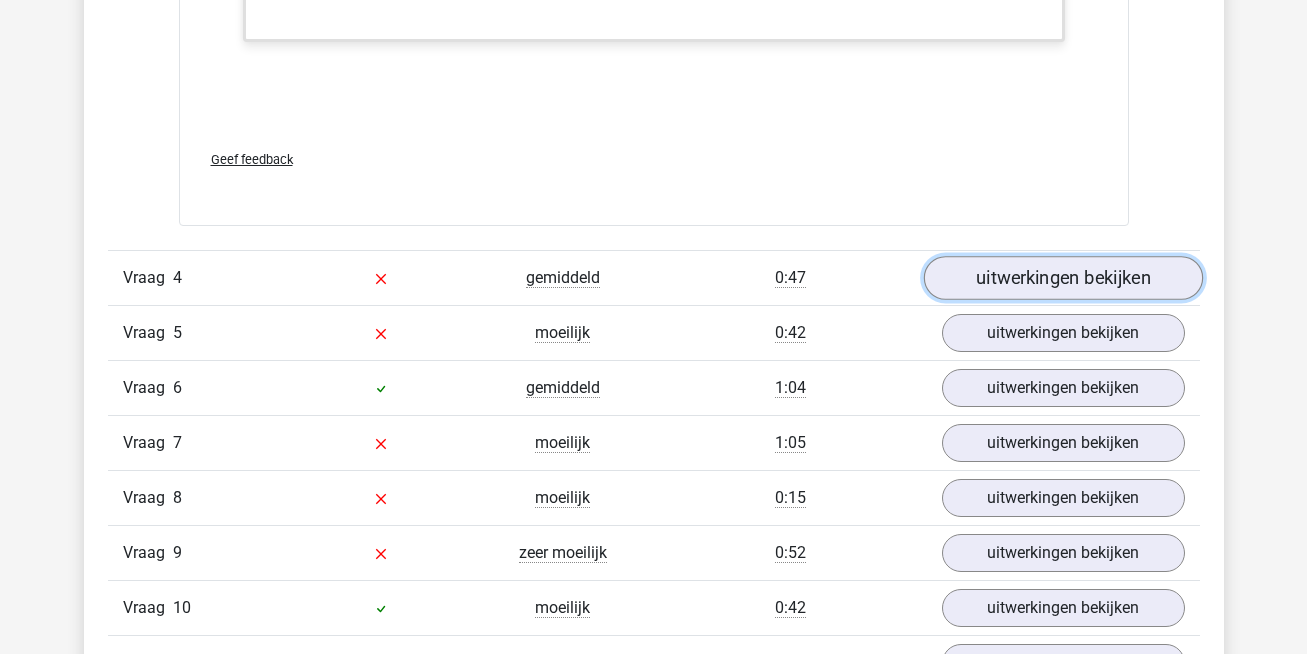 click on "uitwerkingen bekijken" at bounding box center (1062, 279) 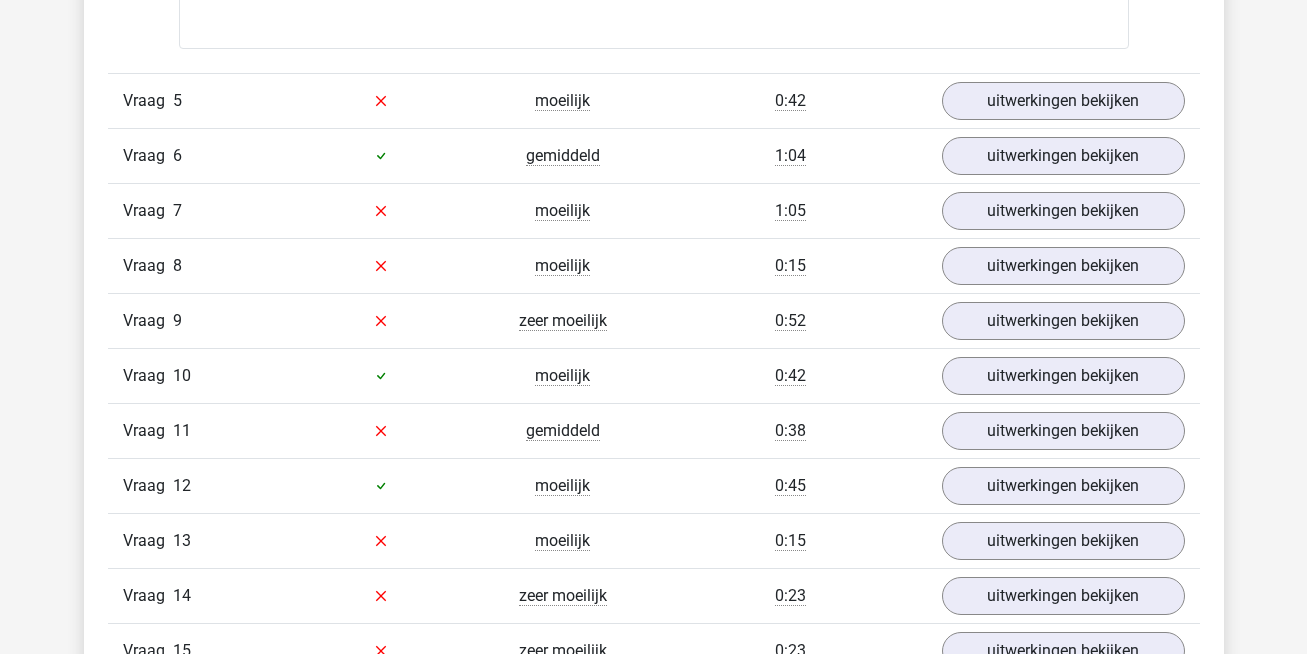 scroll, scrollTop: 6680, scrollLeft: 0, axis: vertical 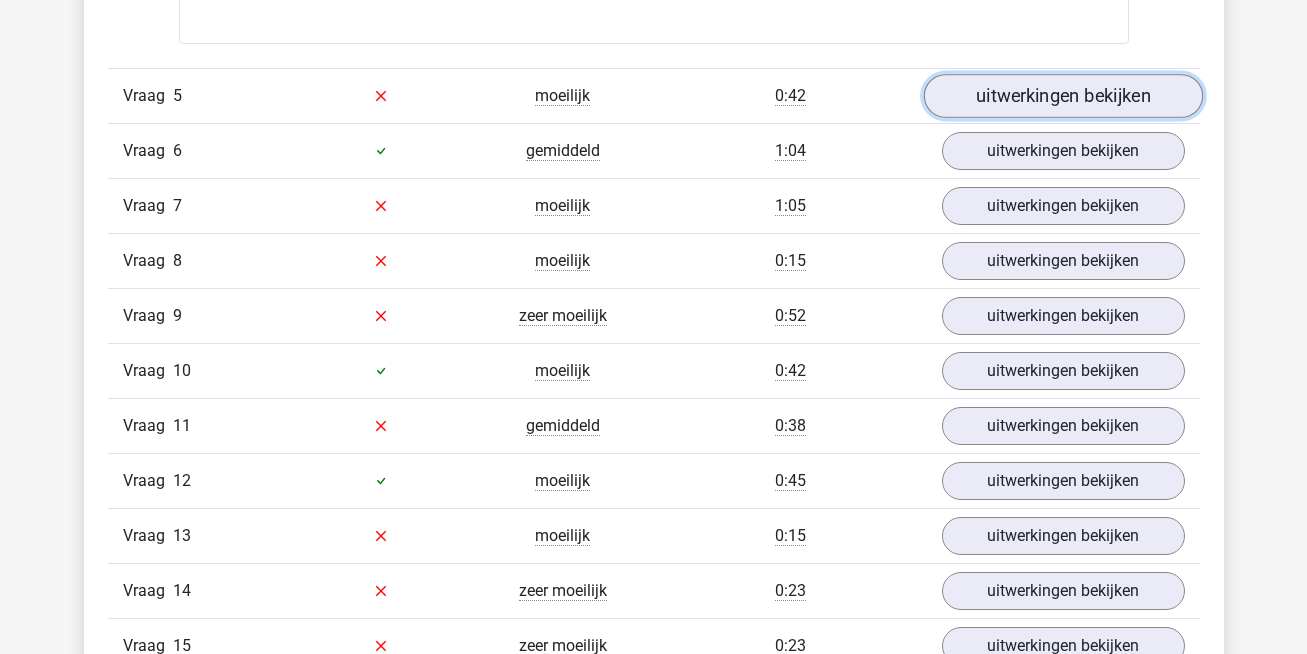 click on "uitwerkingen bekijken" at bounding box center [1062, 96] 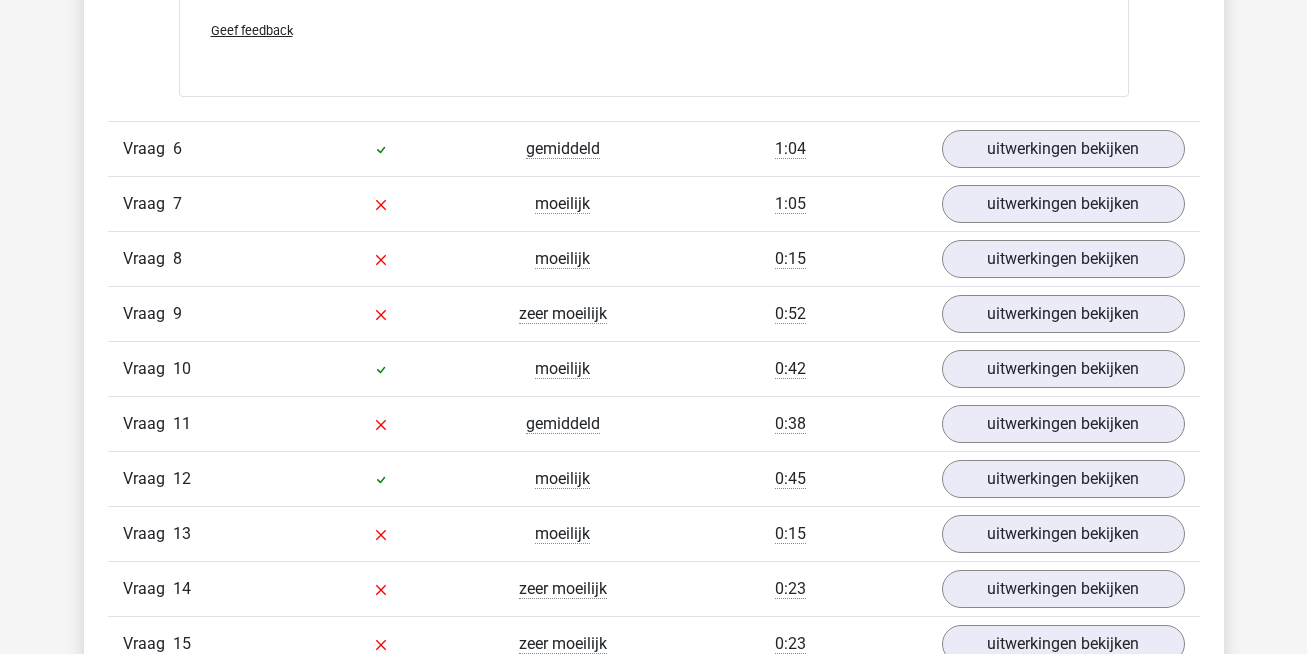 scroll, scrollTop: 7800, scrollLeft: 0, axis: vertical 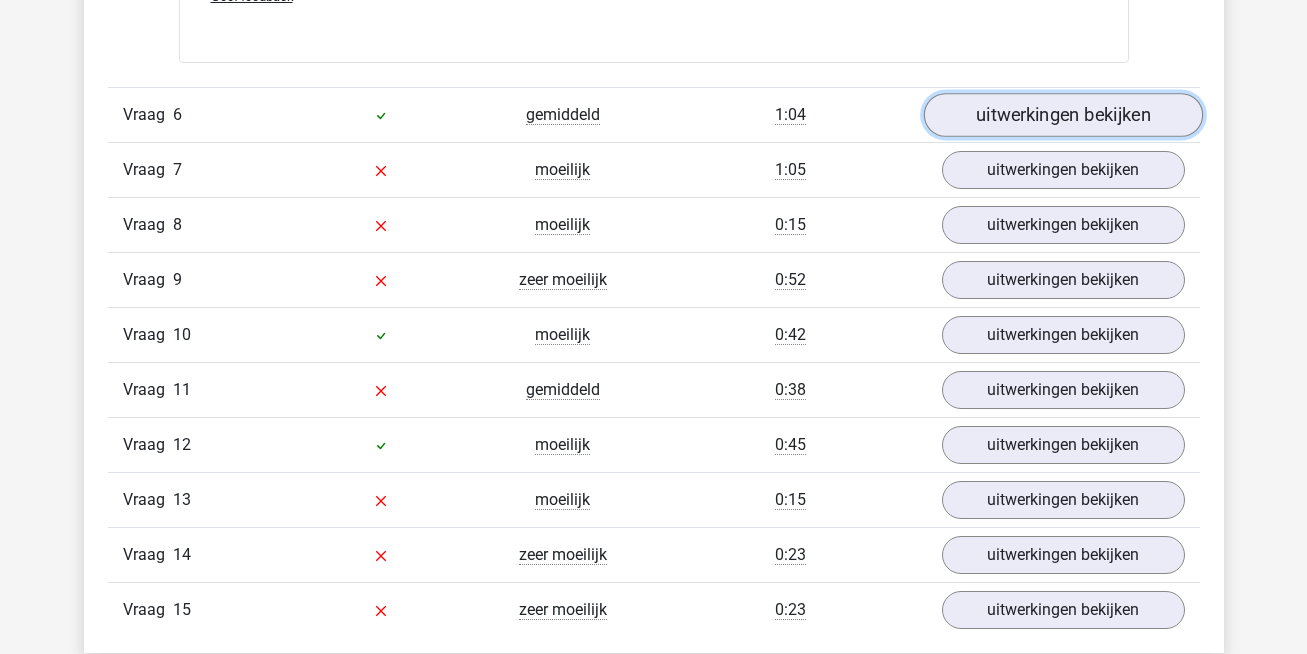 click on "uitwerkingen bekijken" at bounding box center [1062, 115] 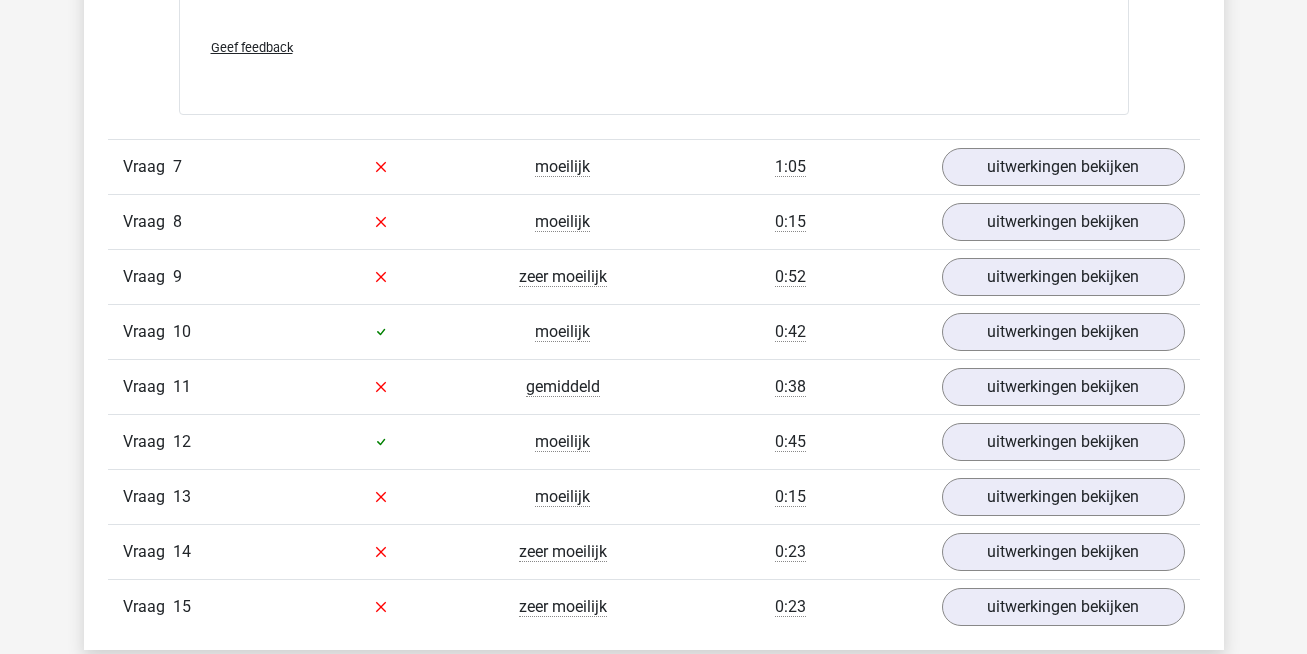 scroll, scrollTop: 8800, scrollLeft: 0, axis: vertical 